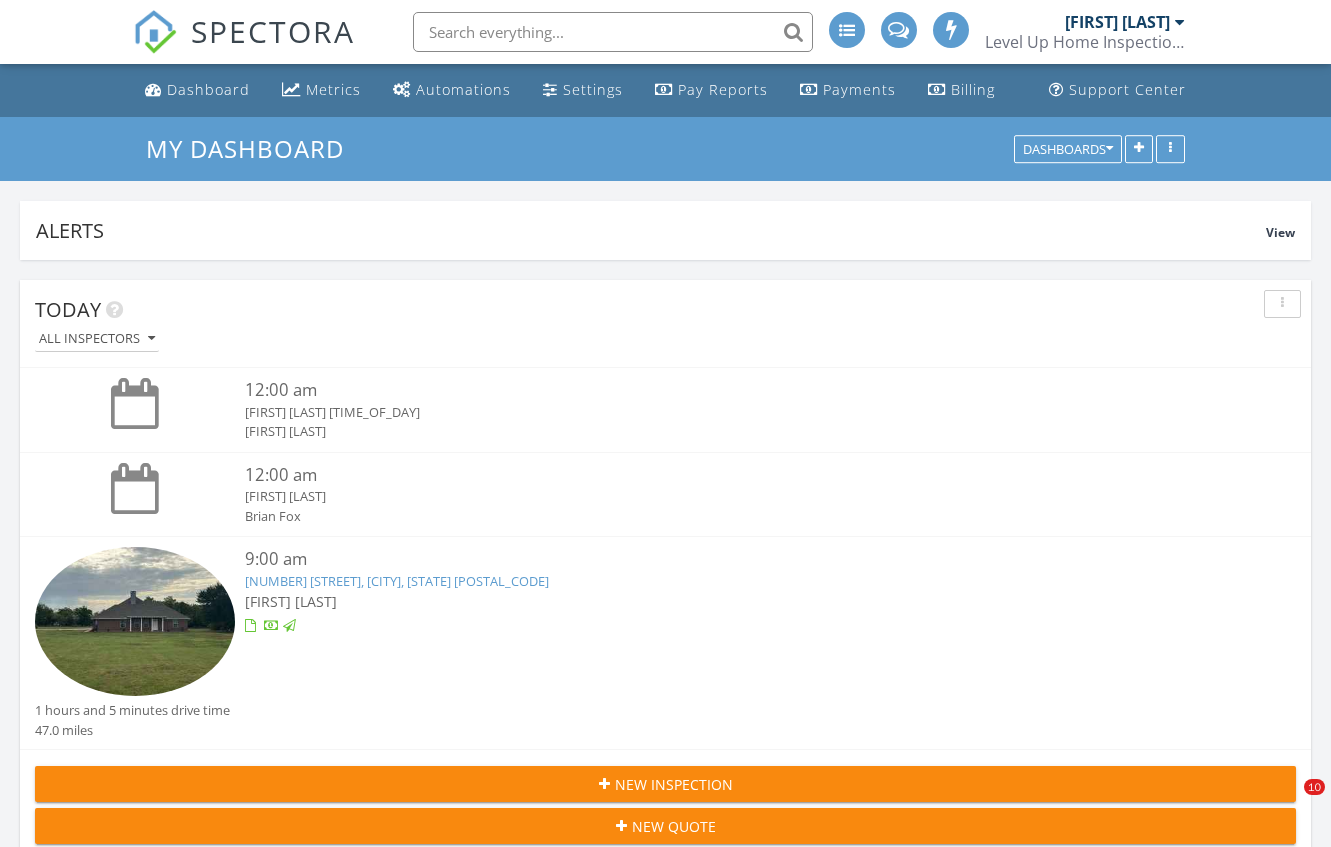 scroll, scrollTop: 931, scrollLeft: 0, axis: vertical 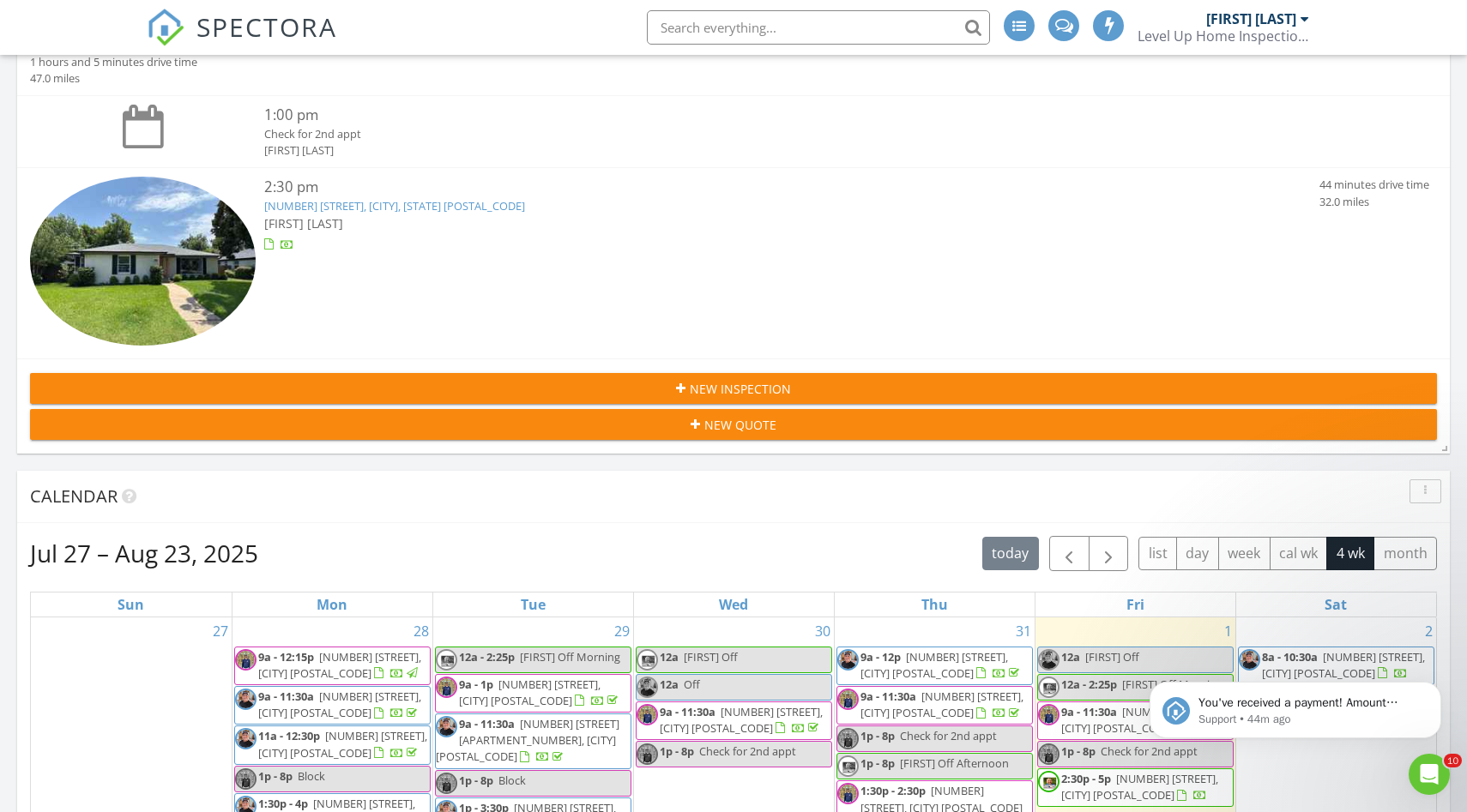 click on "[NUMBER] [STREET], [CITY], [STATE] [POSTAL_CODE]" at bounding box center (395, 206) 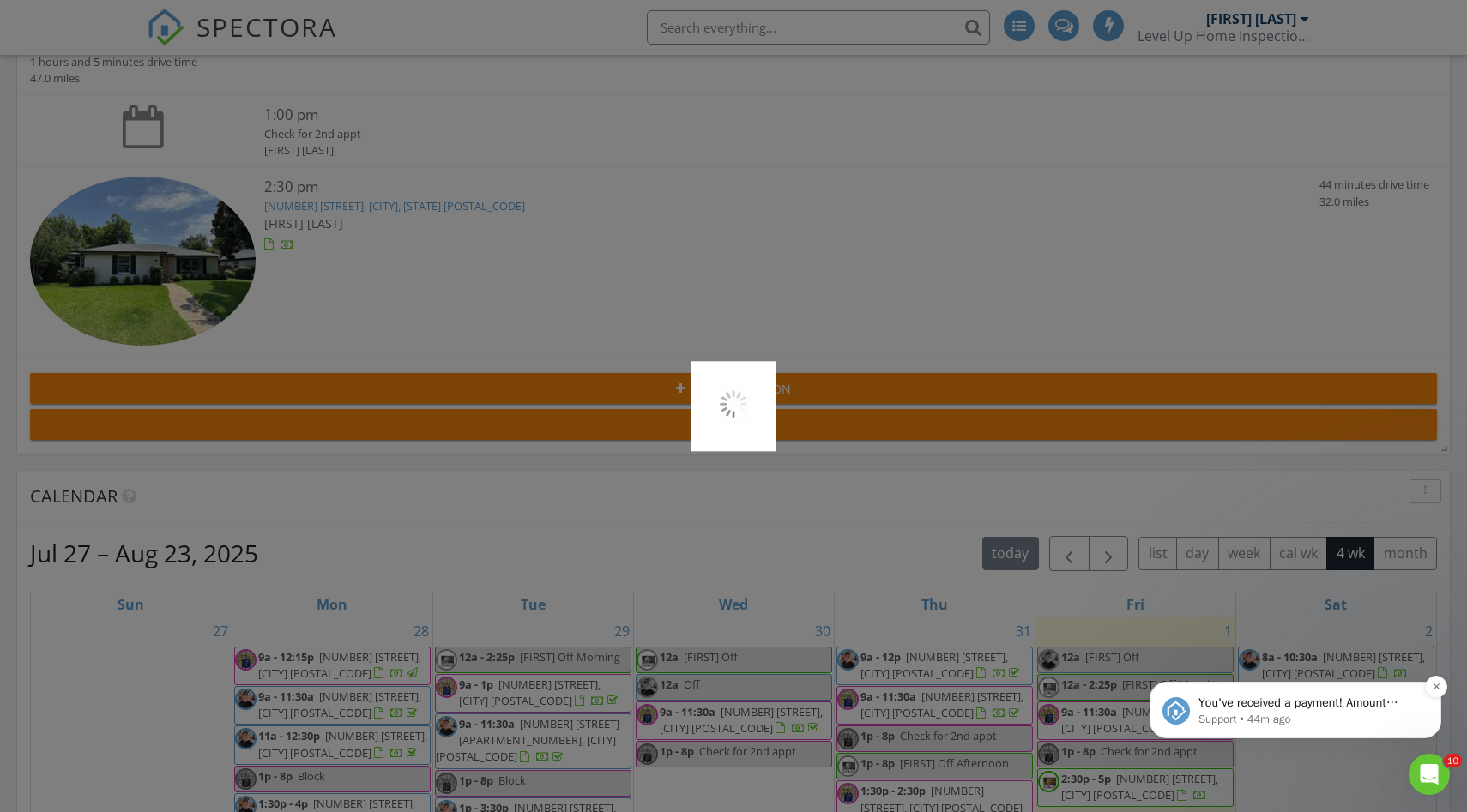 click on "Support • 44m ago" at bounding box center [1309, 719] 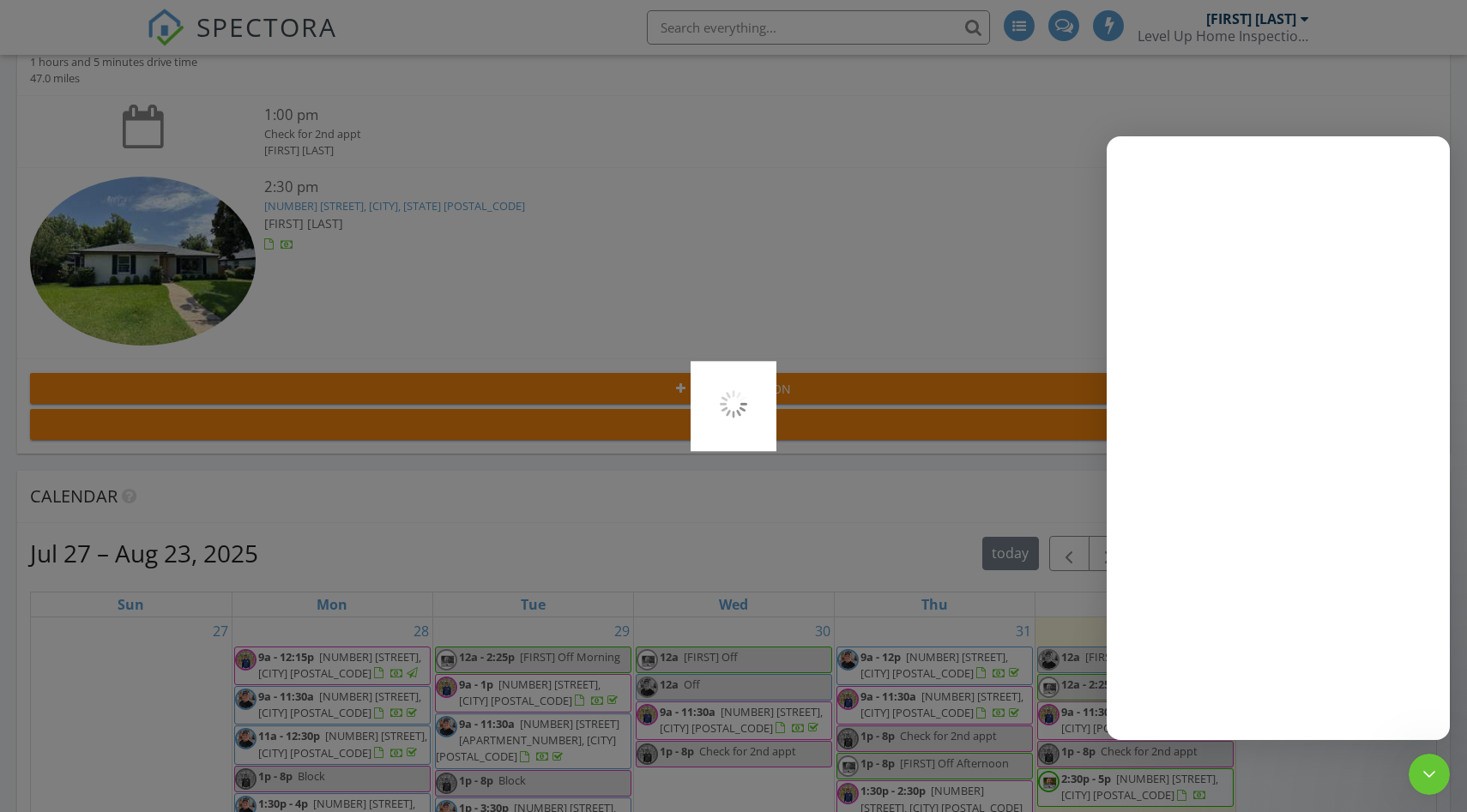 scroll, scrollTop: 0, scrollLeft: 0, axis: both 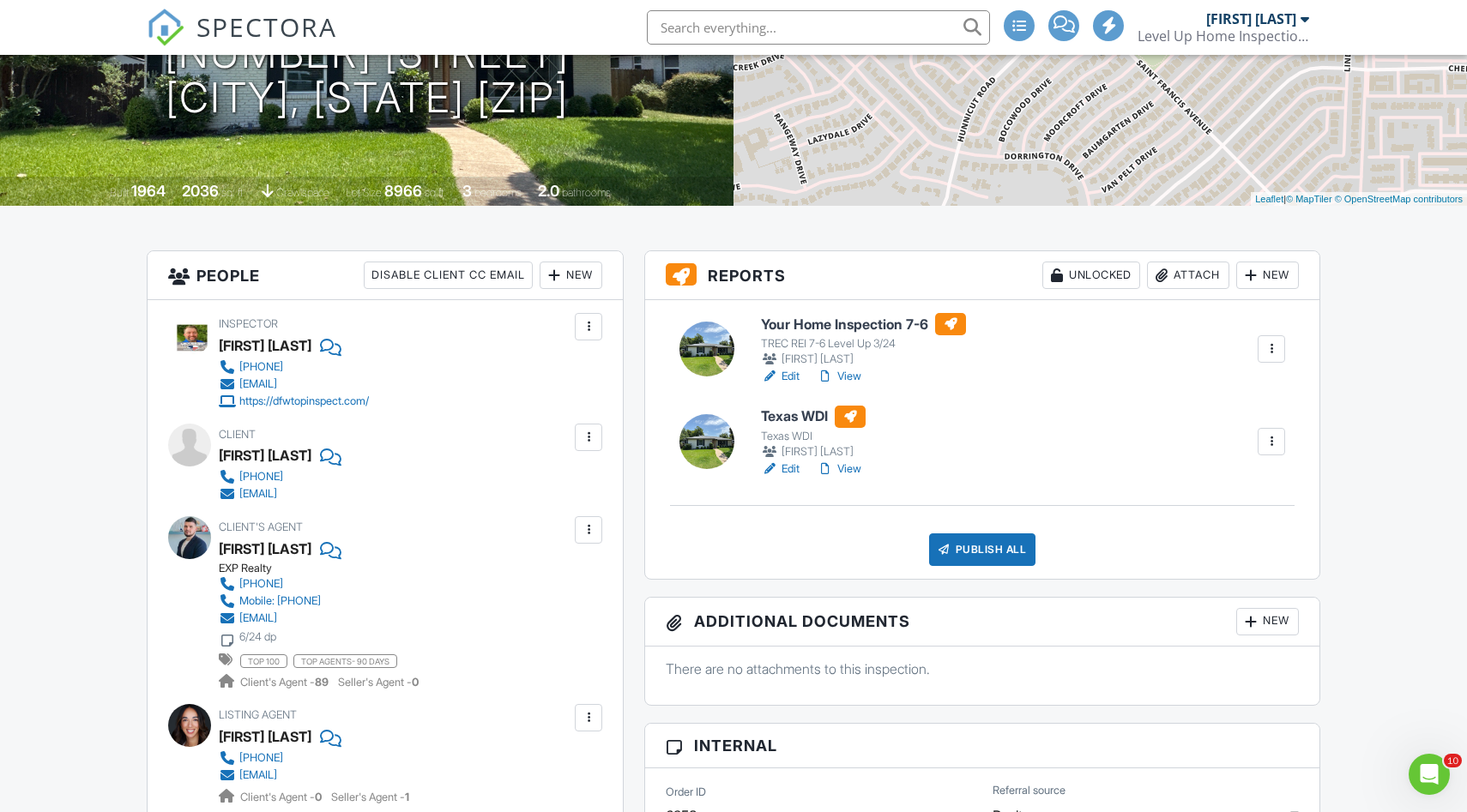 click on "View" at bounding box center [839, 469] 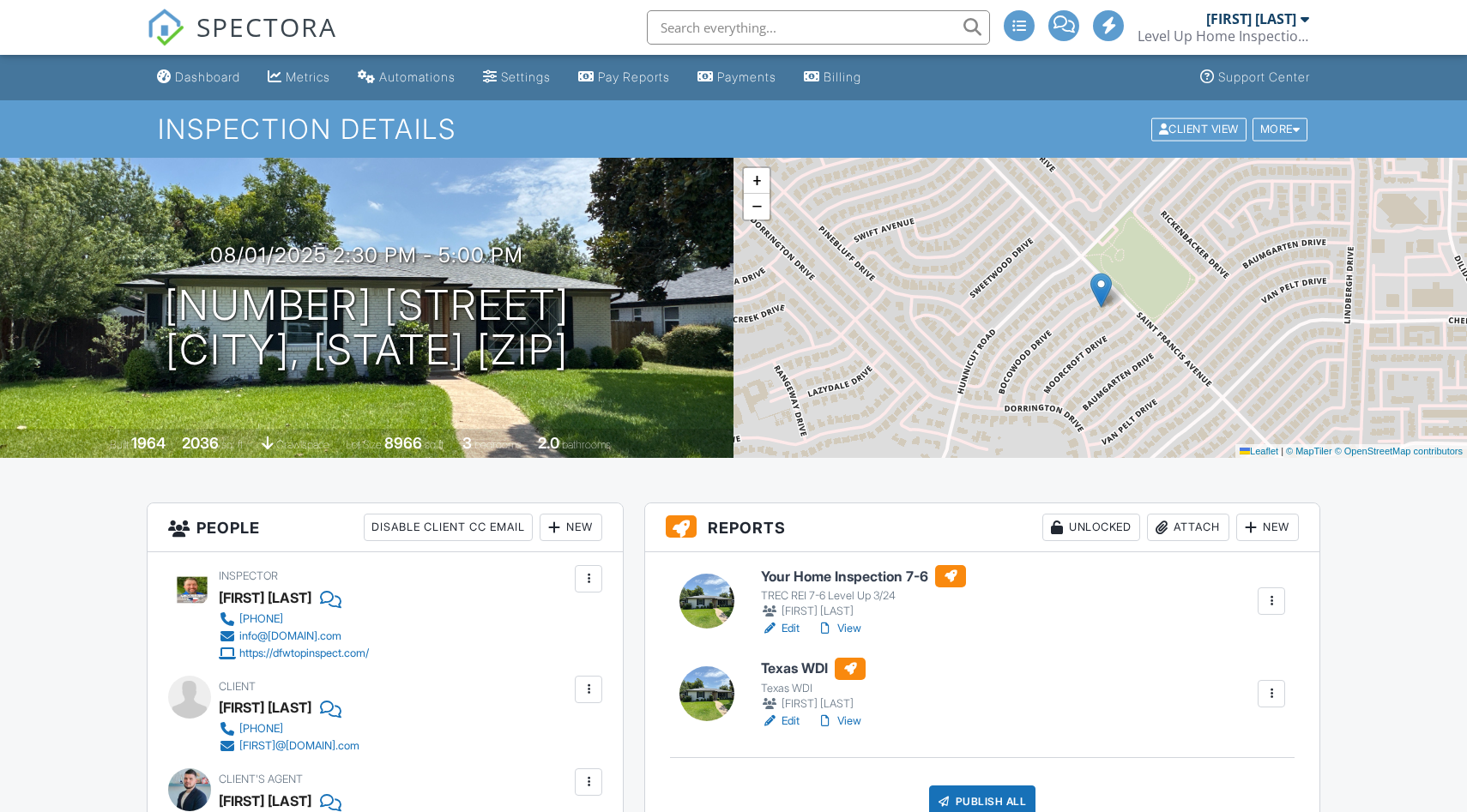 click on "View" at bounding box center (839, 721) 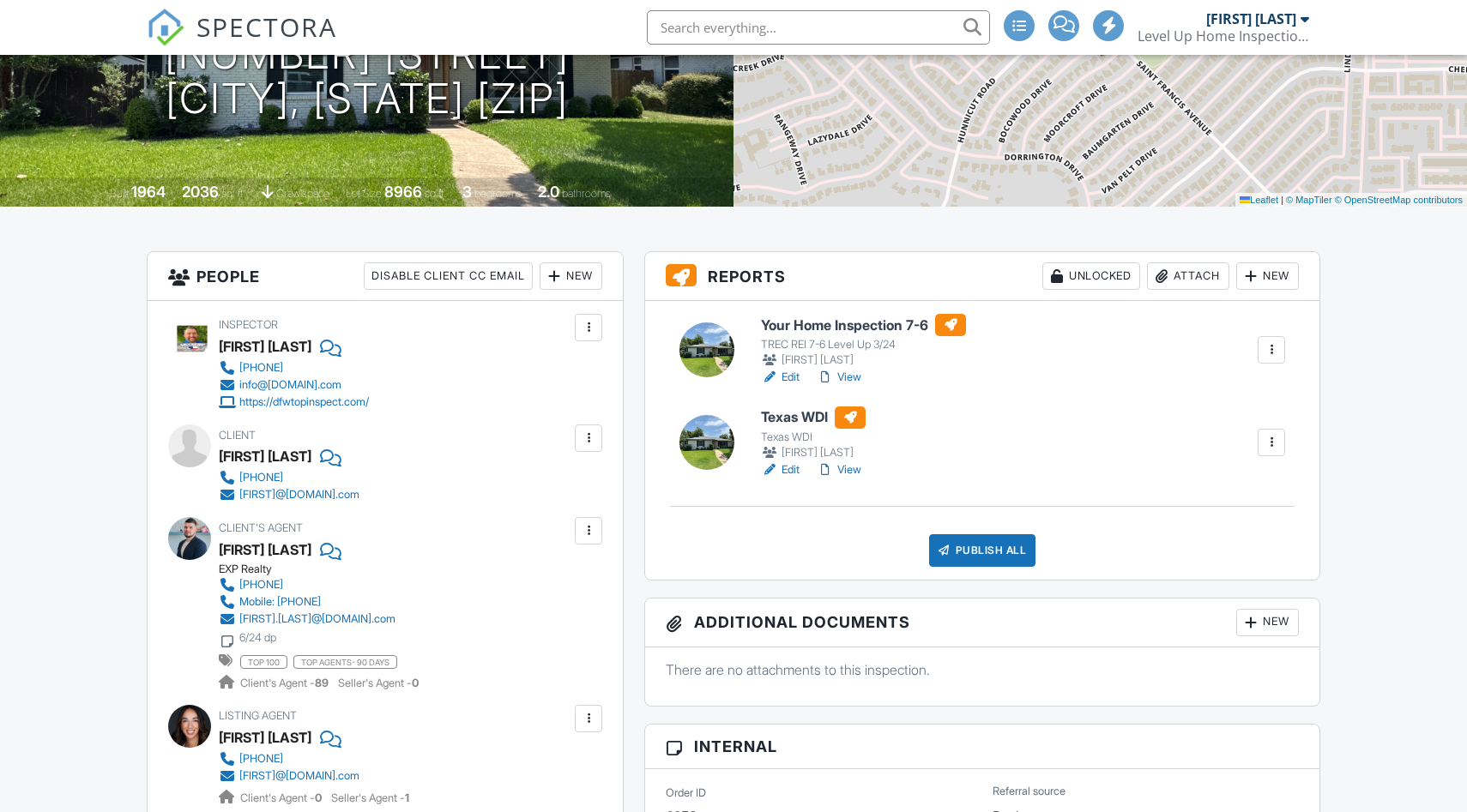 scroll, scrollTop: 0, scrollLeft: 0, axis: both 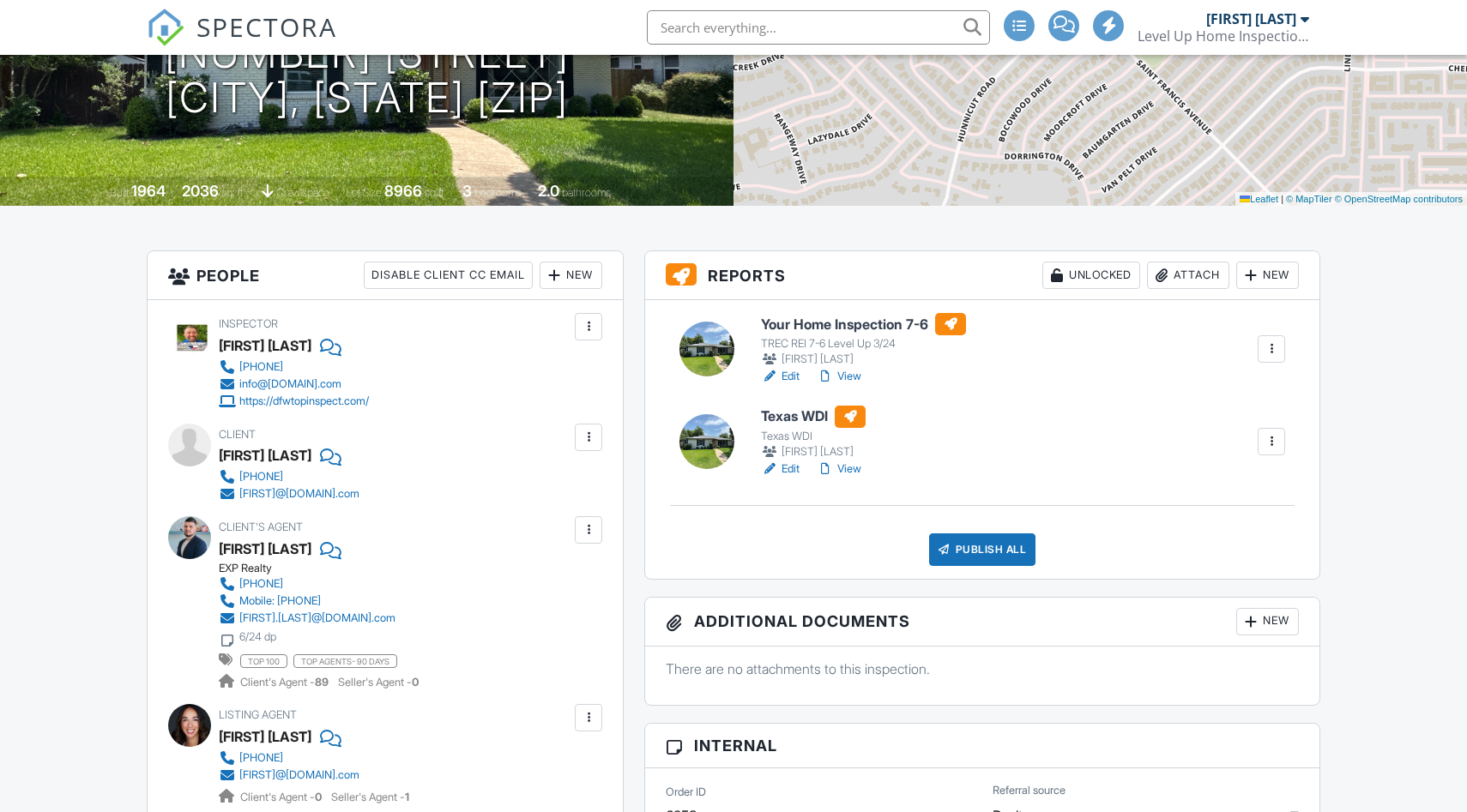 click on "View" at bounding box center (839, 376) 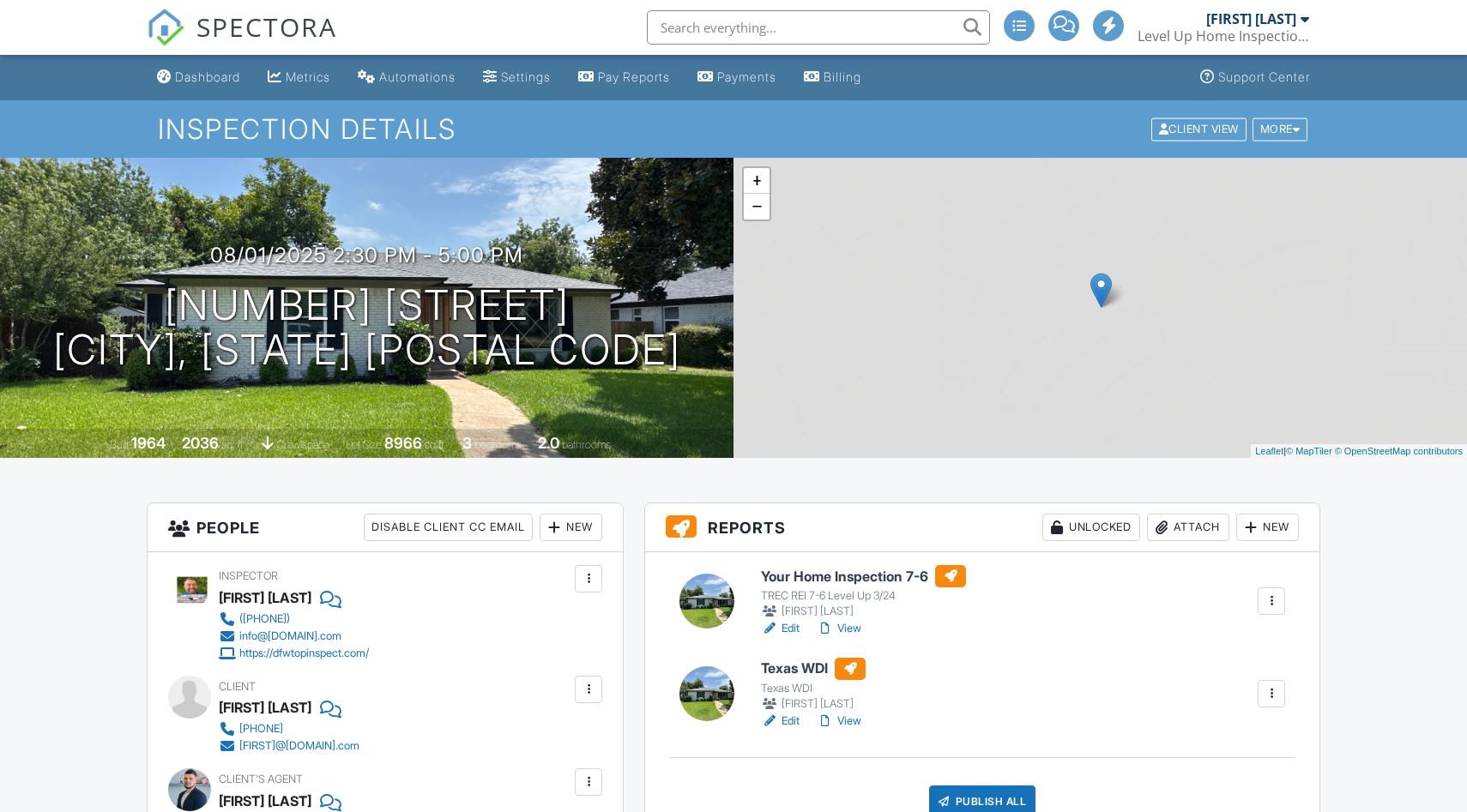scroll, scrollTop: 0, scrollLeft: 0, axis: both 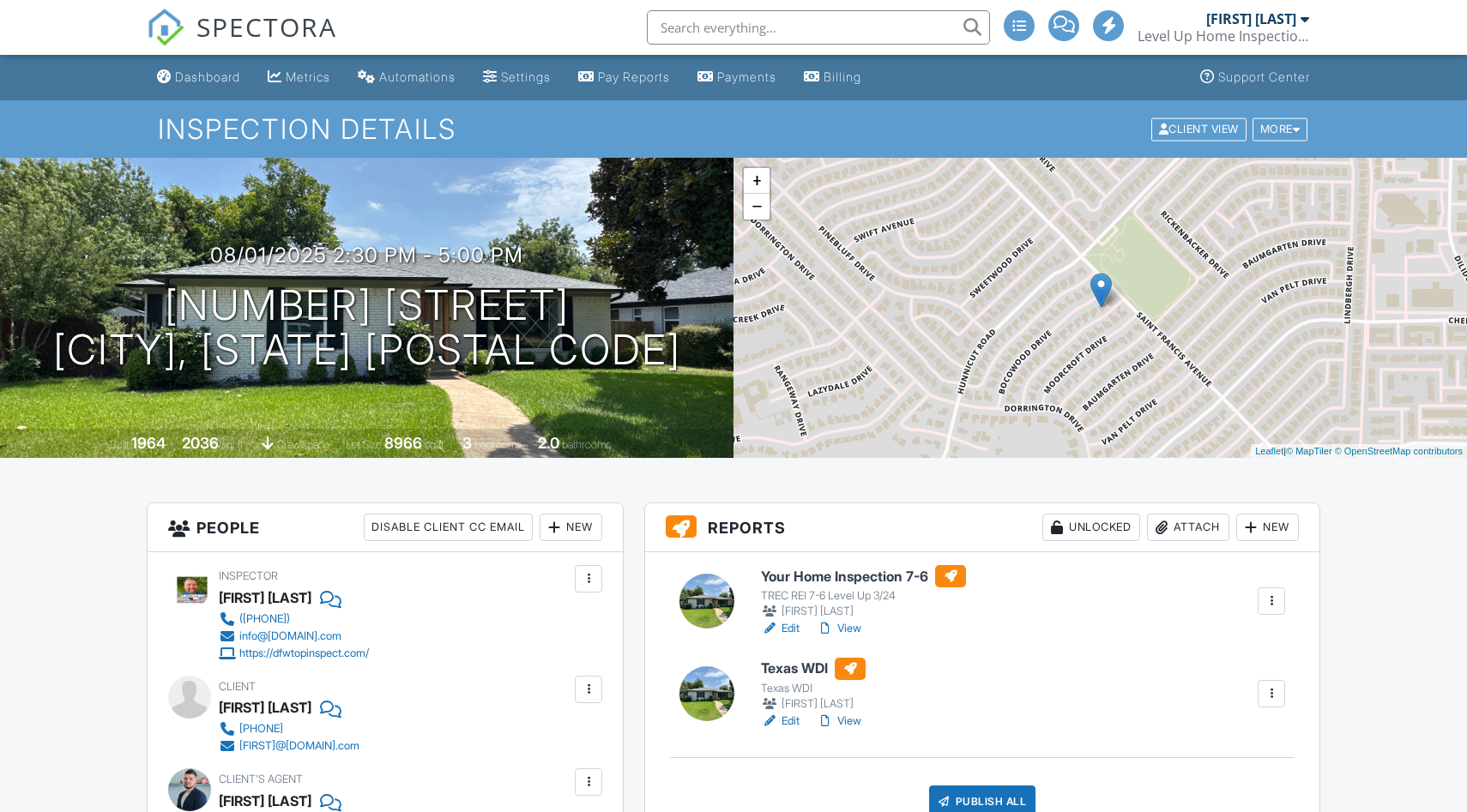 click on "View" at bounding box center [839, 721] 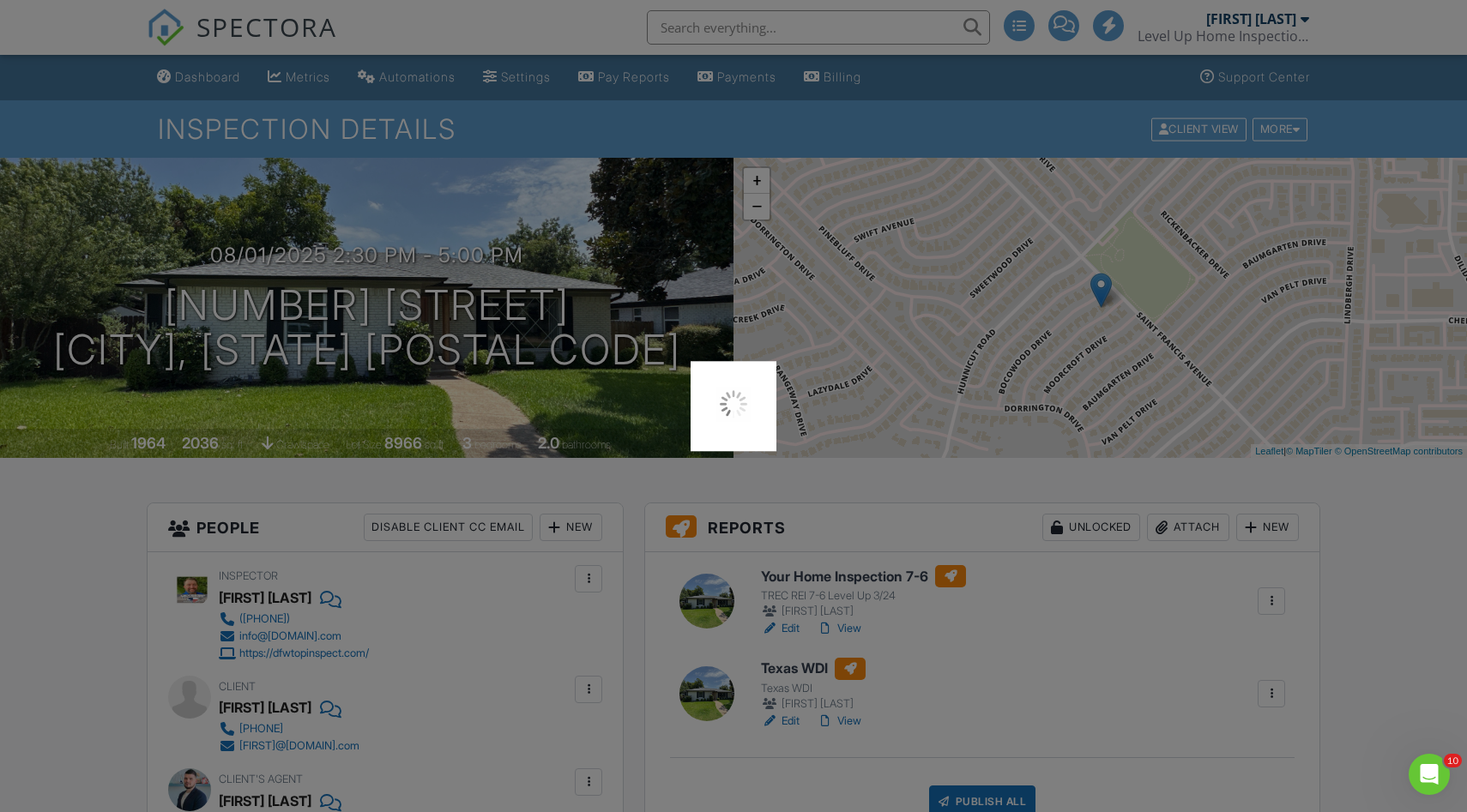 scroll, scrollTop: 0, scrollLeft: 0, axis: both 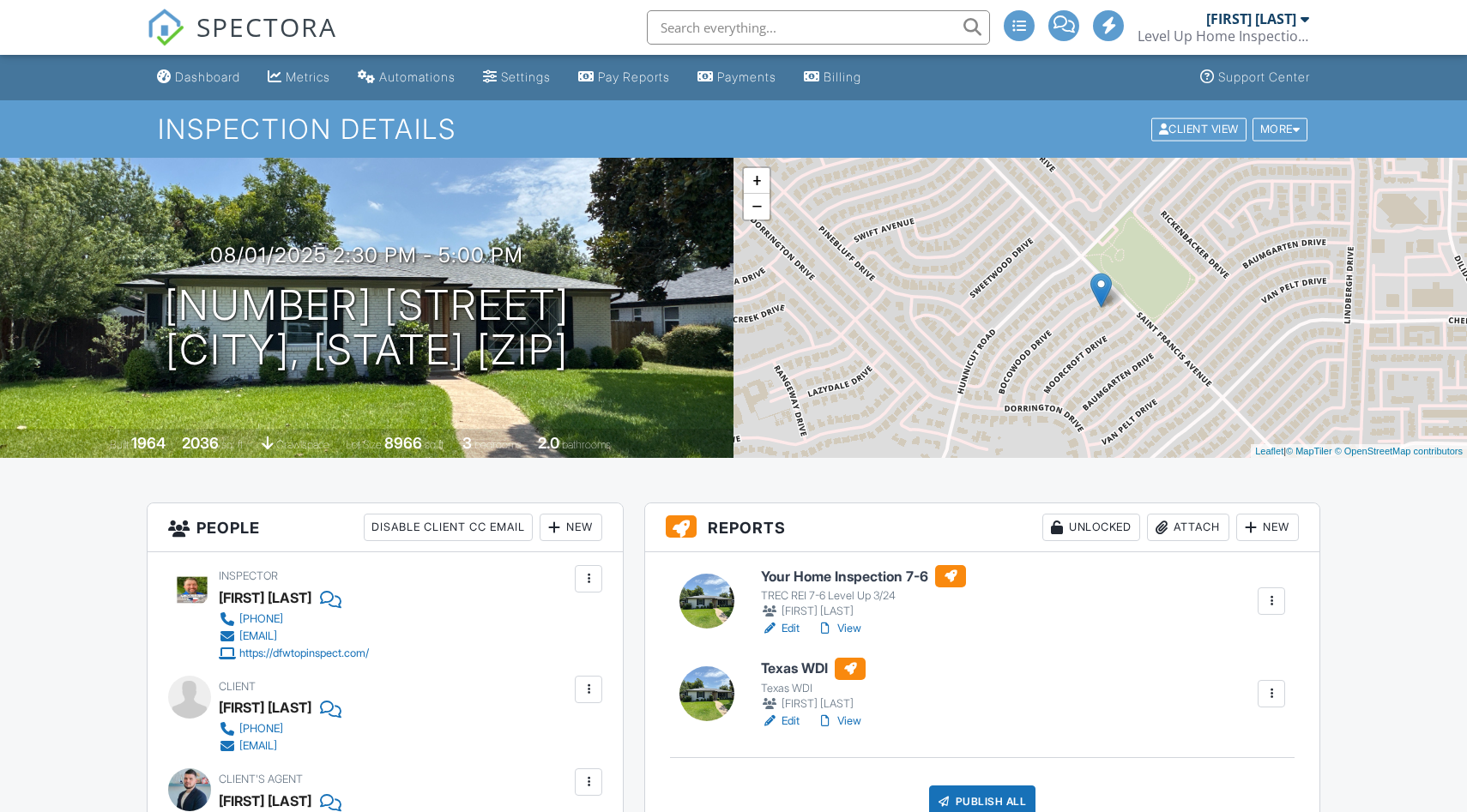 click on "View" at bounding box center [839, 629] 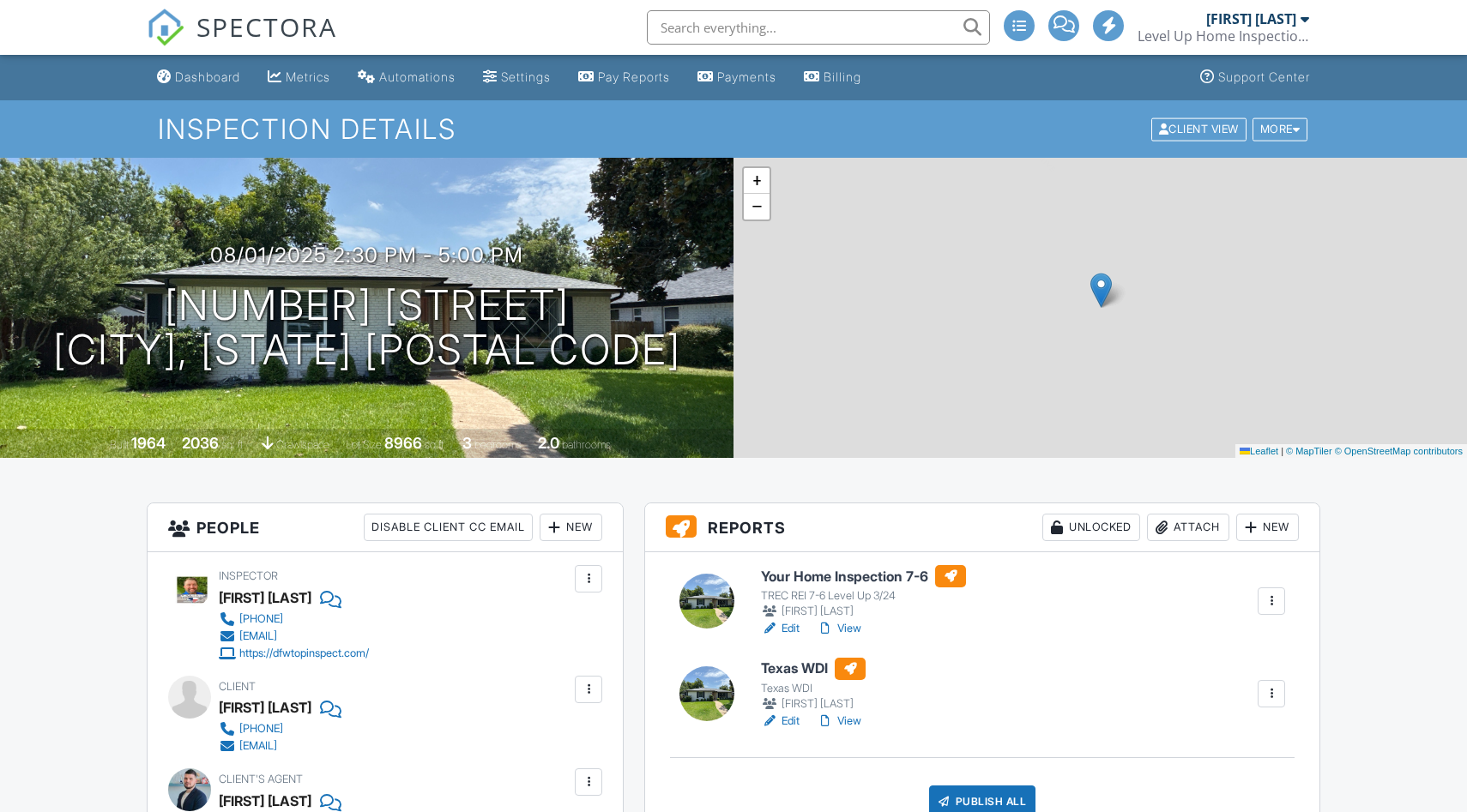 scroll, scrollTop: 0, scrollLeft: 0, axis: both 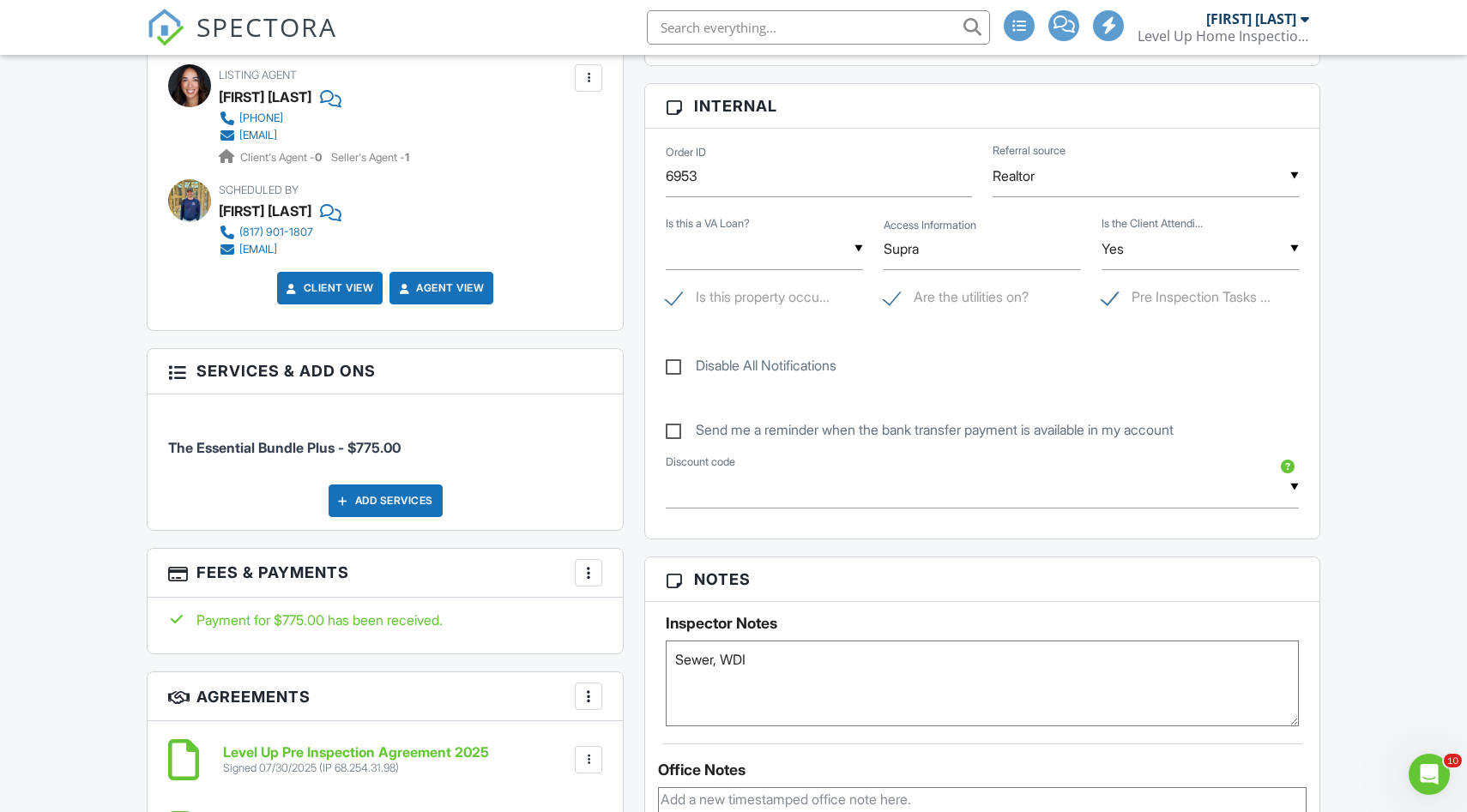 click on "Add Services" at bounding box center [385, 501] 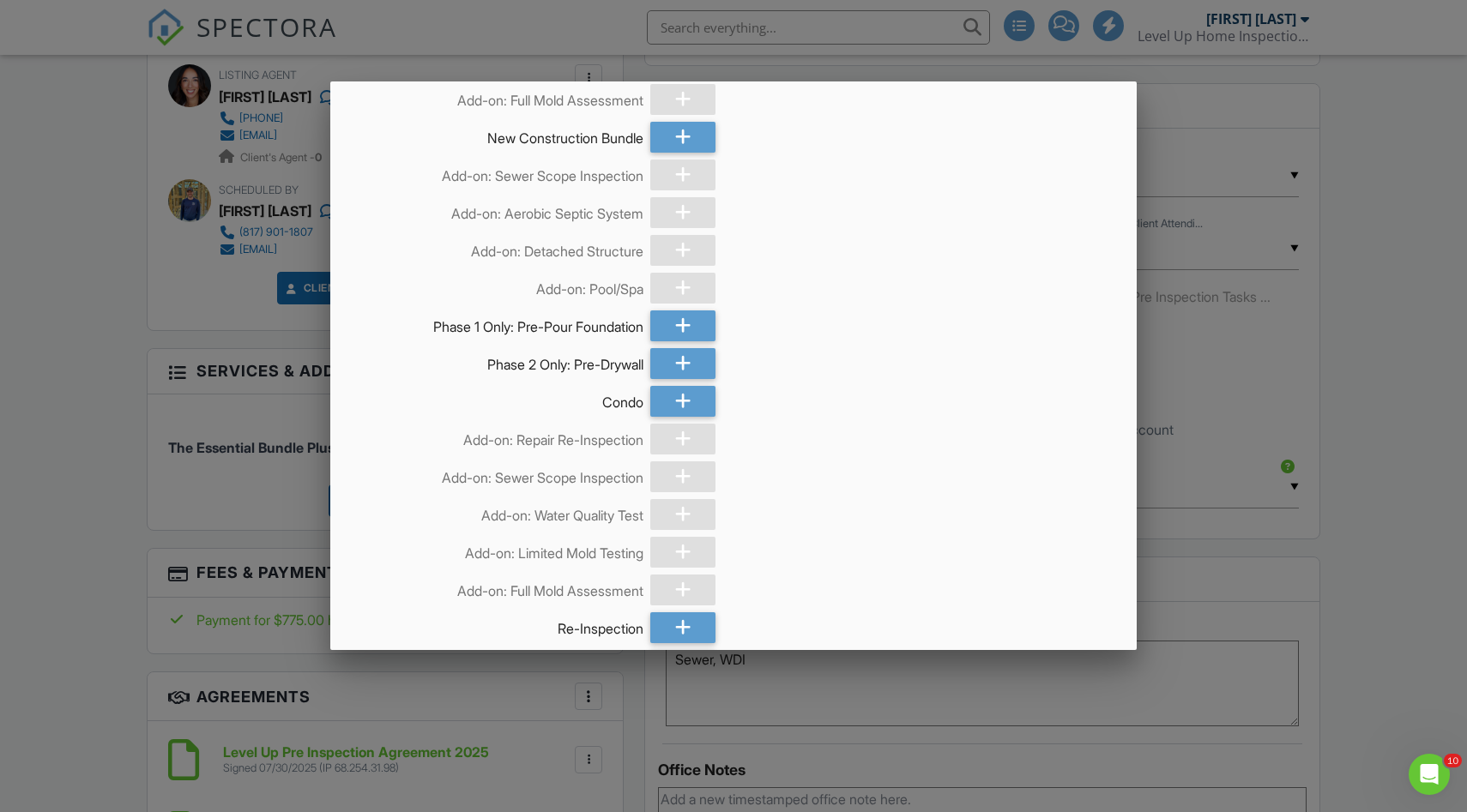 scroll, scrollTop: 1774, scrollLeft: 0, axis: vertical 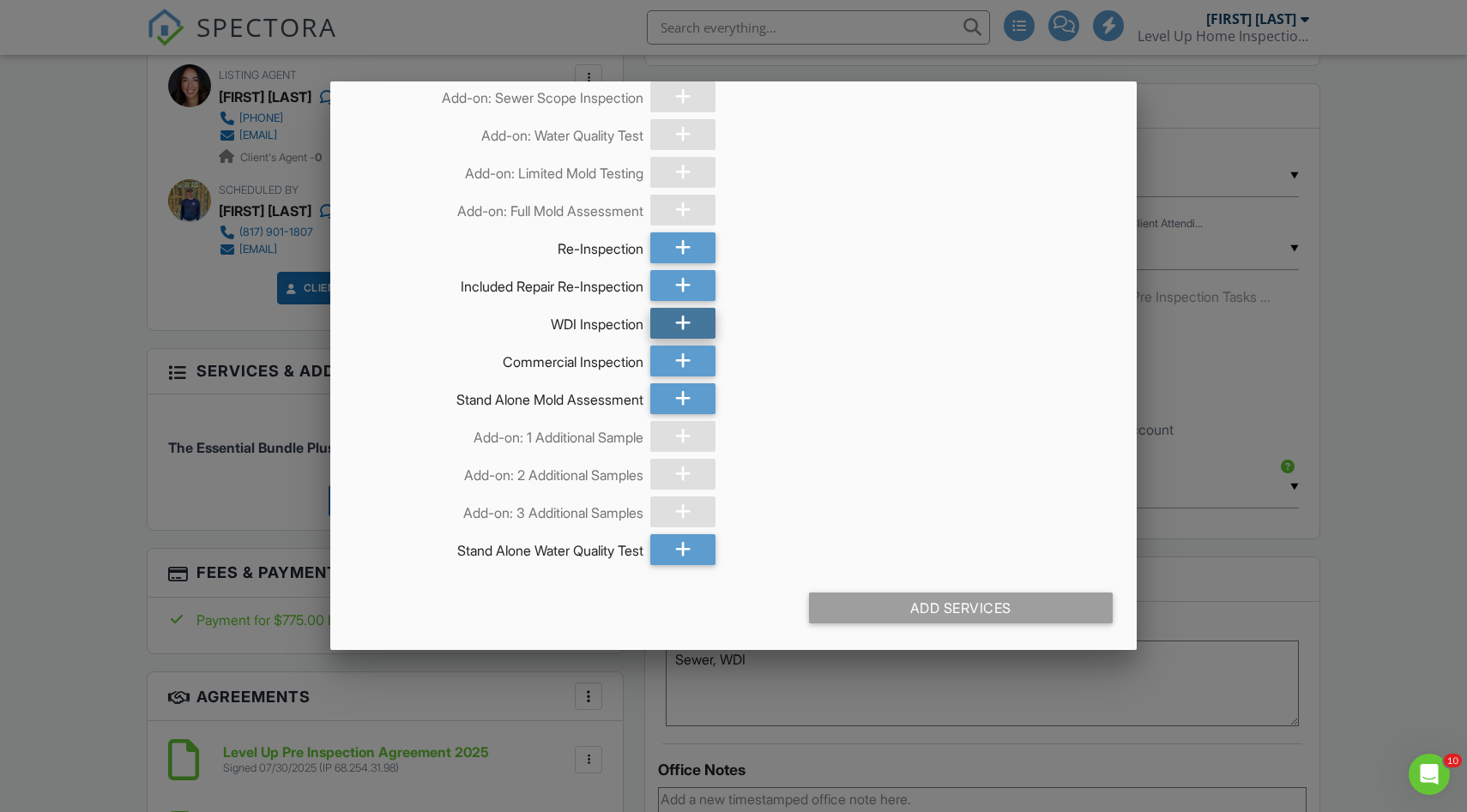 click at bounding box center [683, 323] 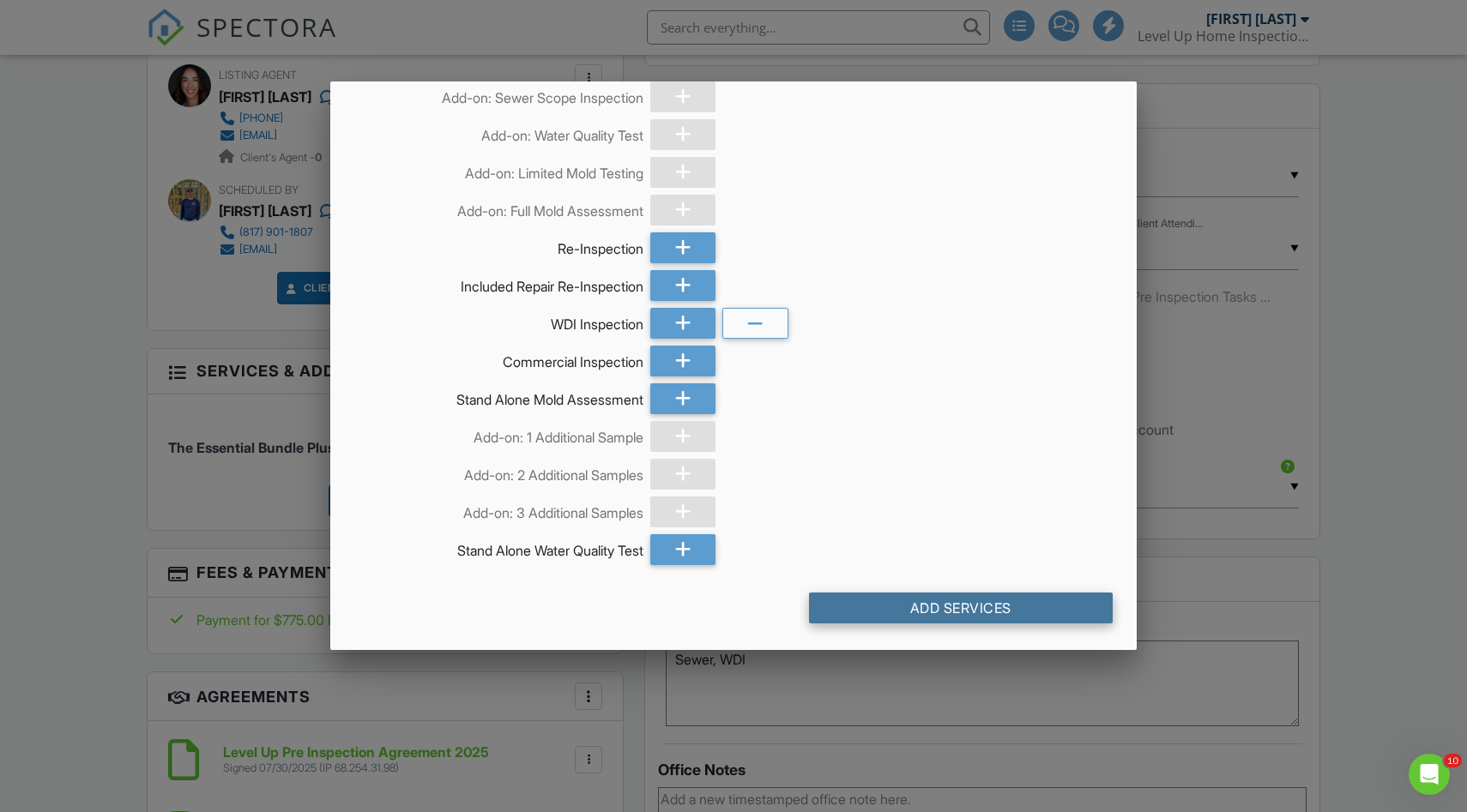 click on "Add Services" at bounding box center [961, 608] 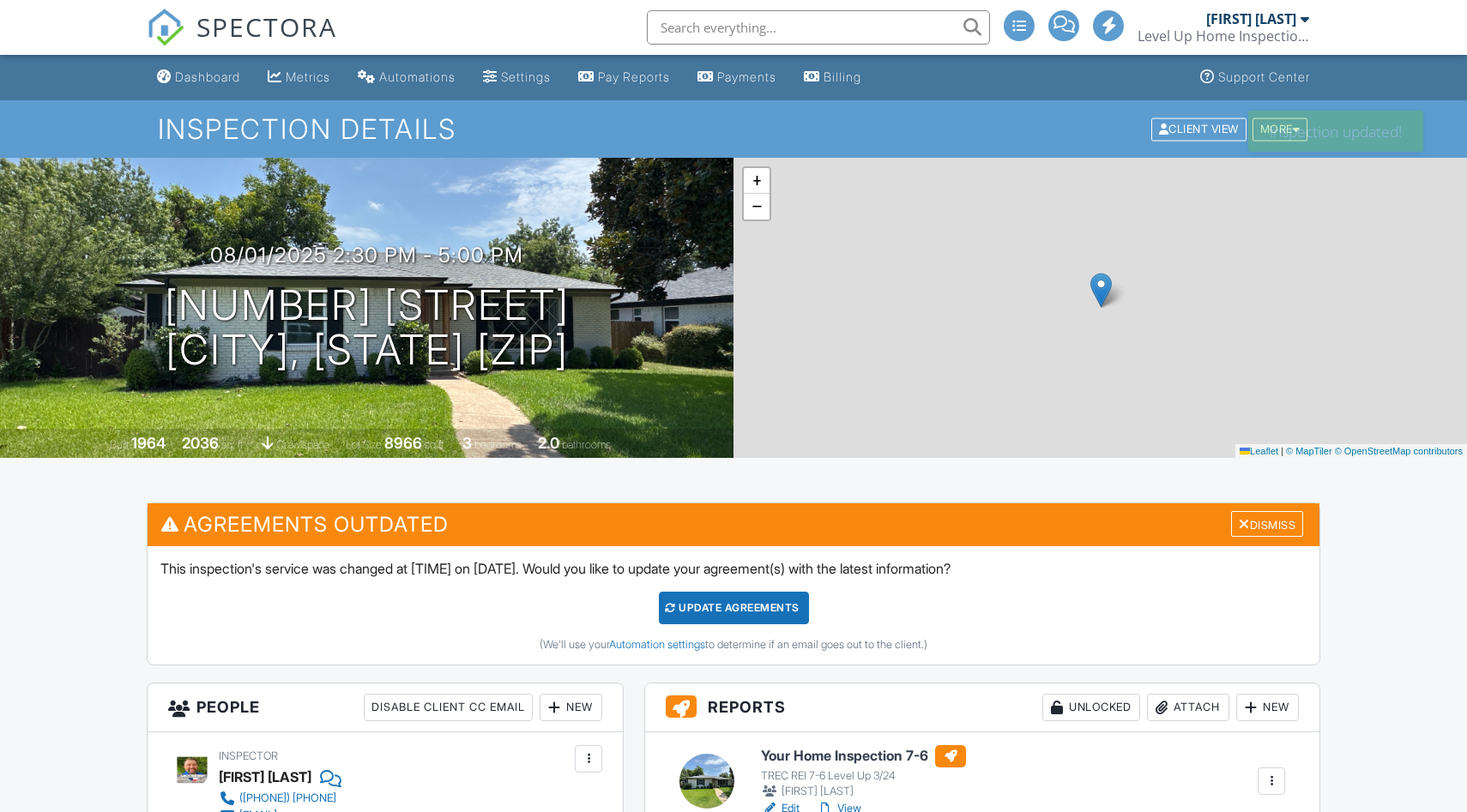 scroll, scrollTop: 0, scrollLeft: 0, axis: both 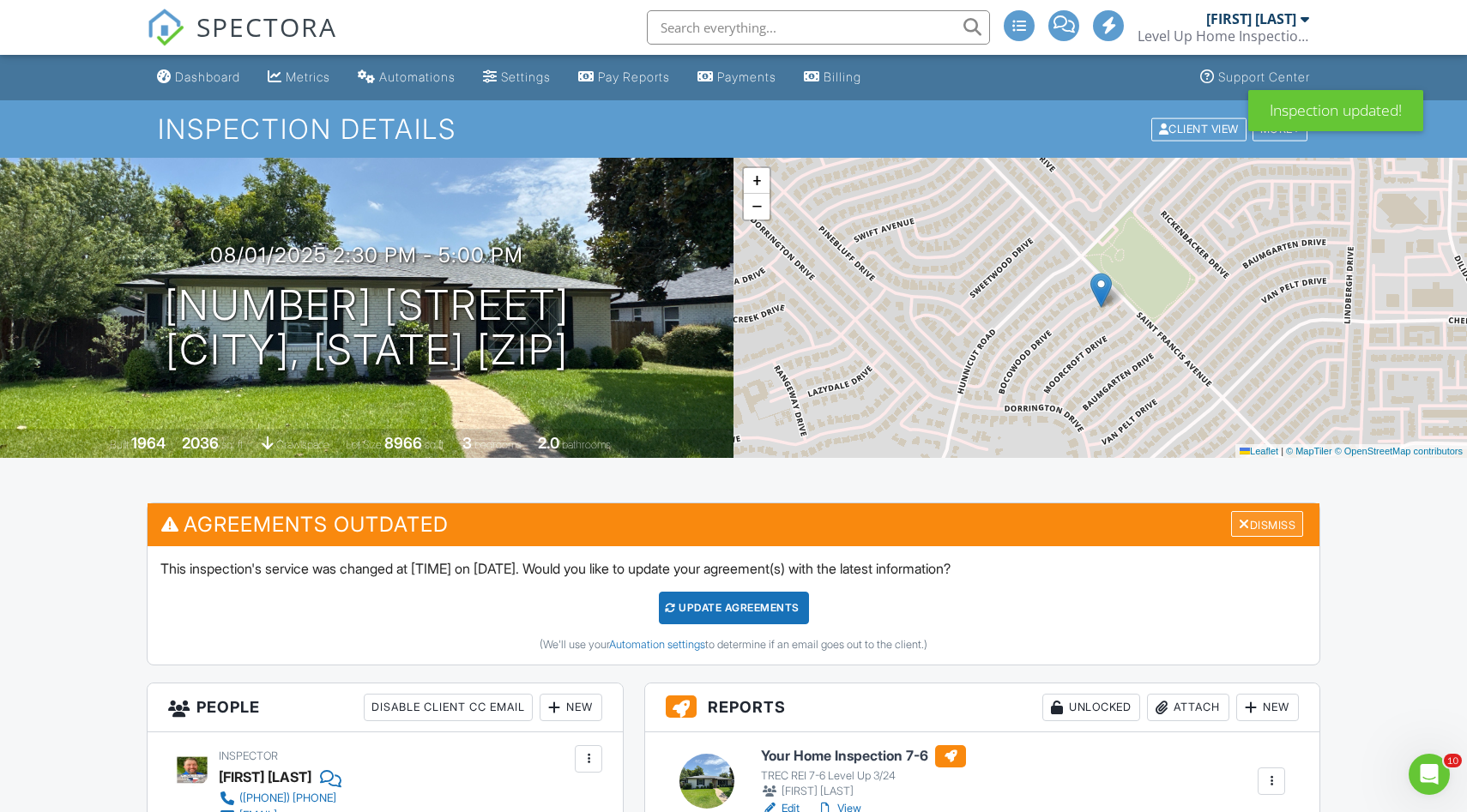 click on "Dismiss" at bounding box center [1267, 524] 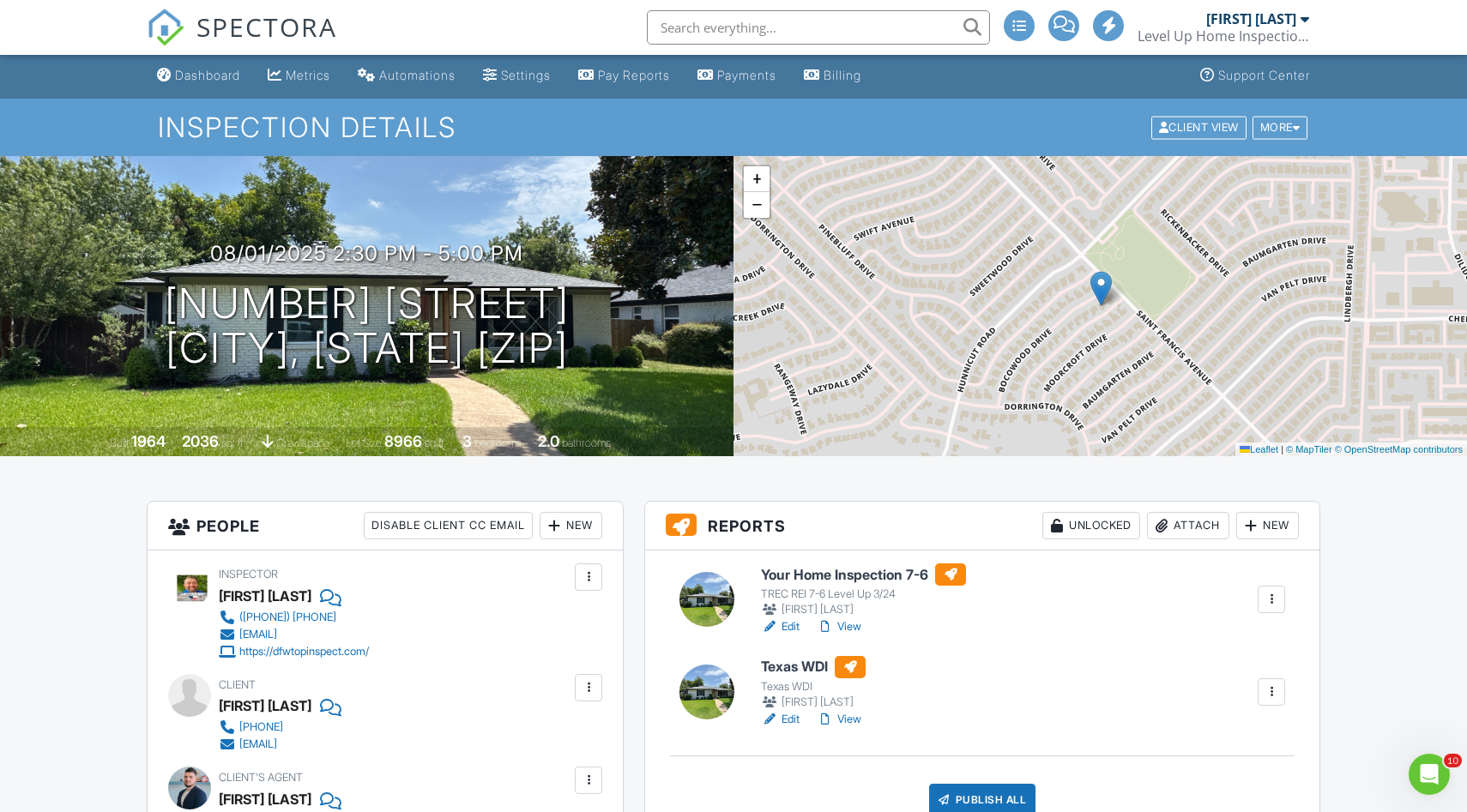 scroll, scrollTop: 0, scrollLeft: 0, axis: both 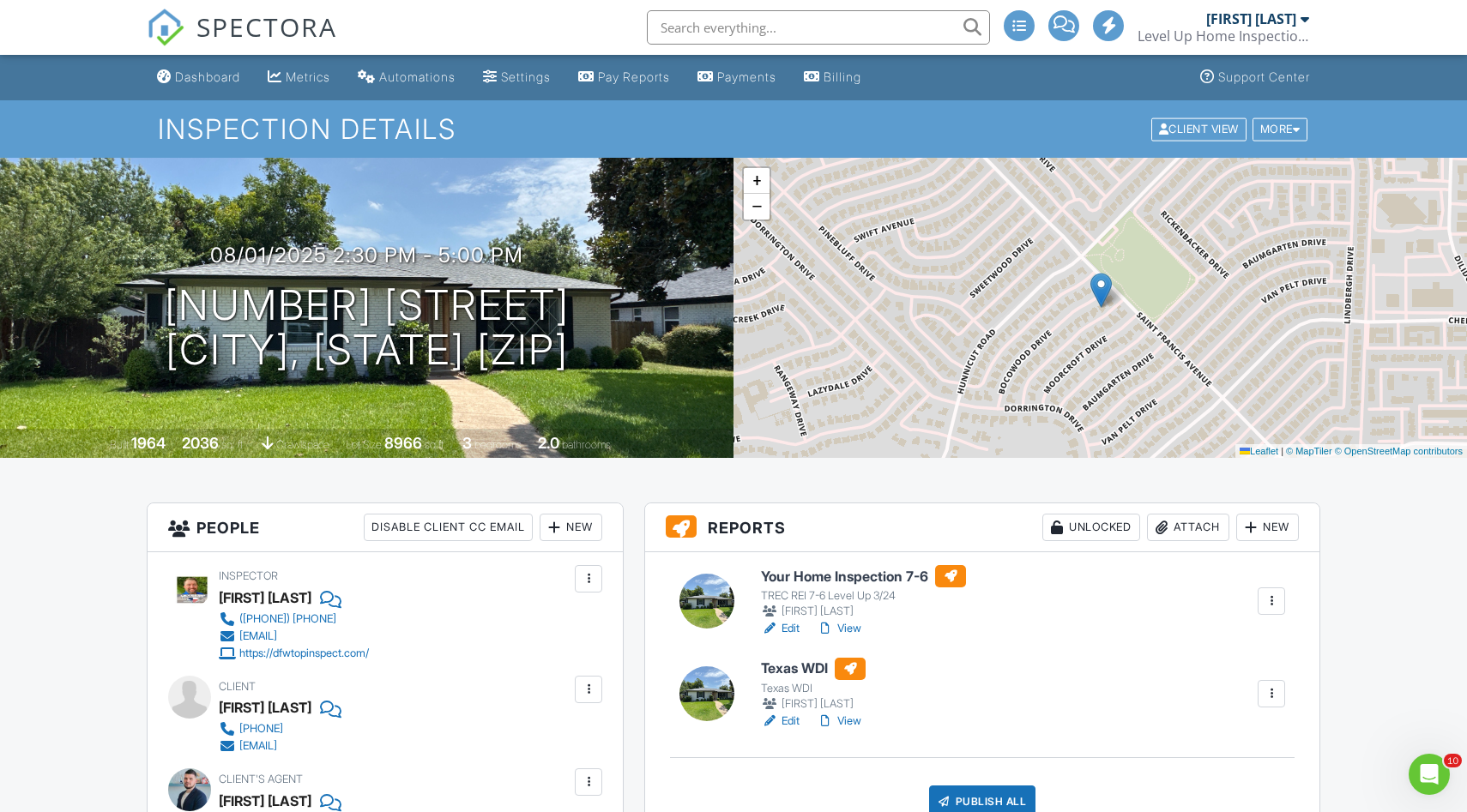 click on "View" at bounding box center [839, 721] 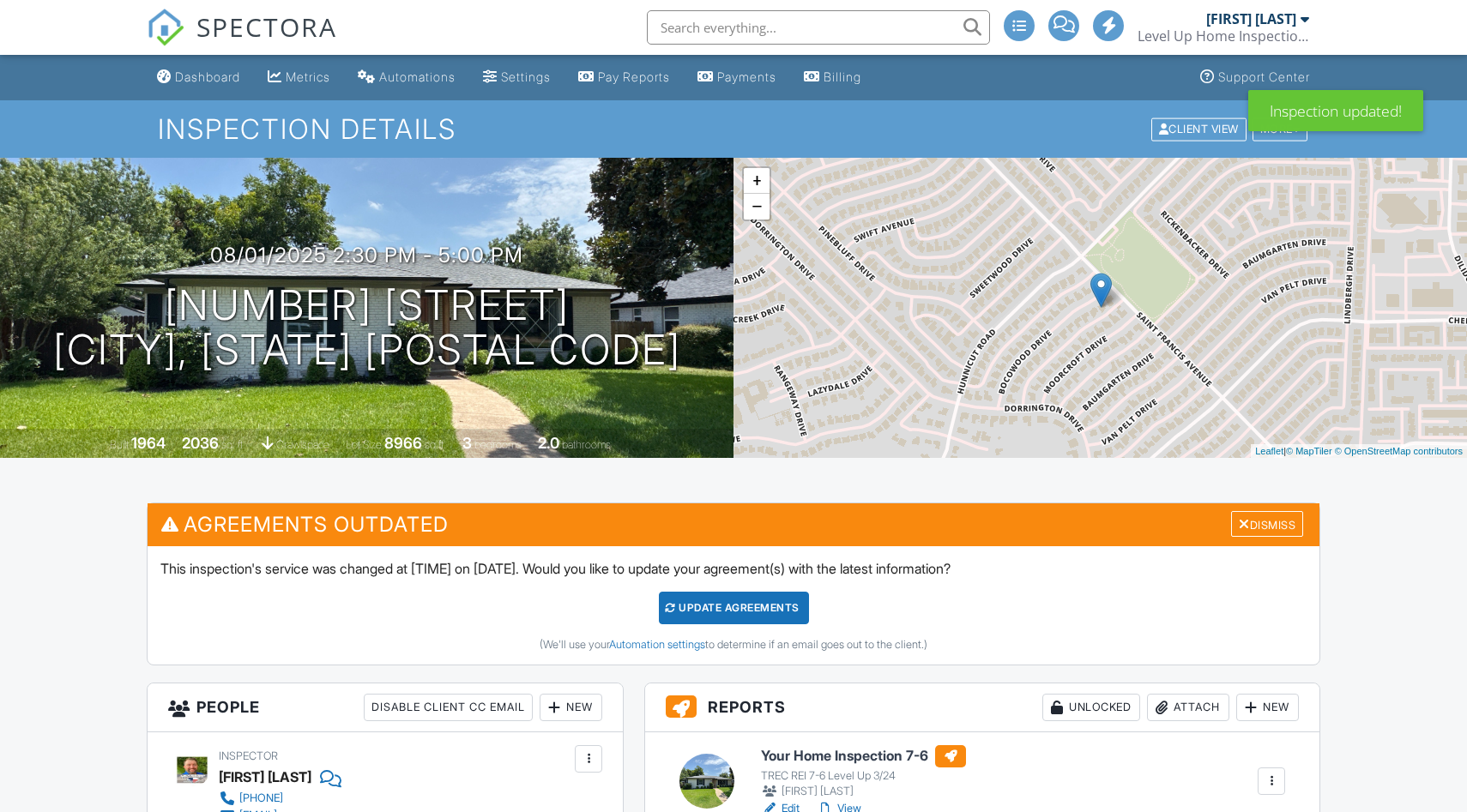 scroll, scrollTop: 0, scrollLeft: 0, axis: both 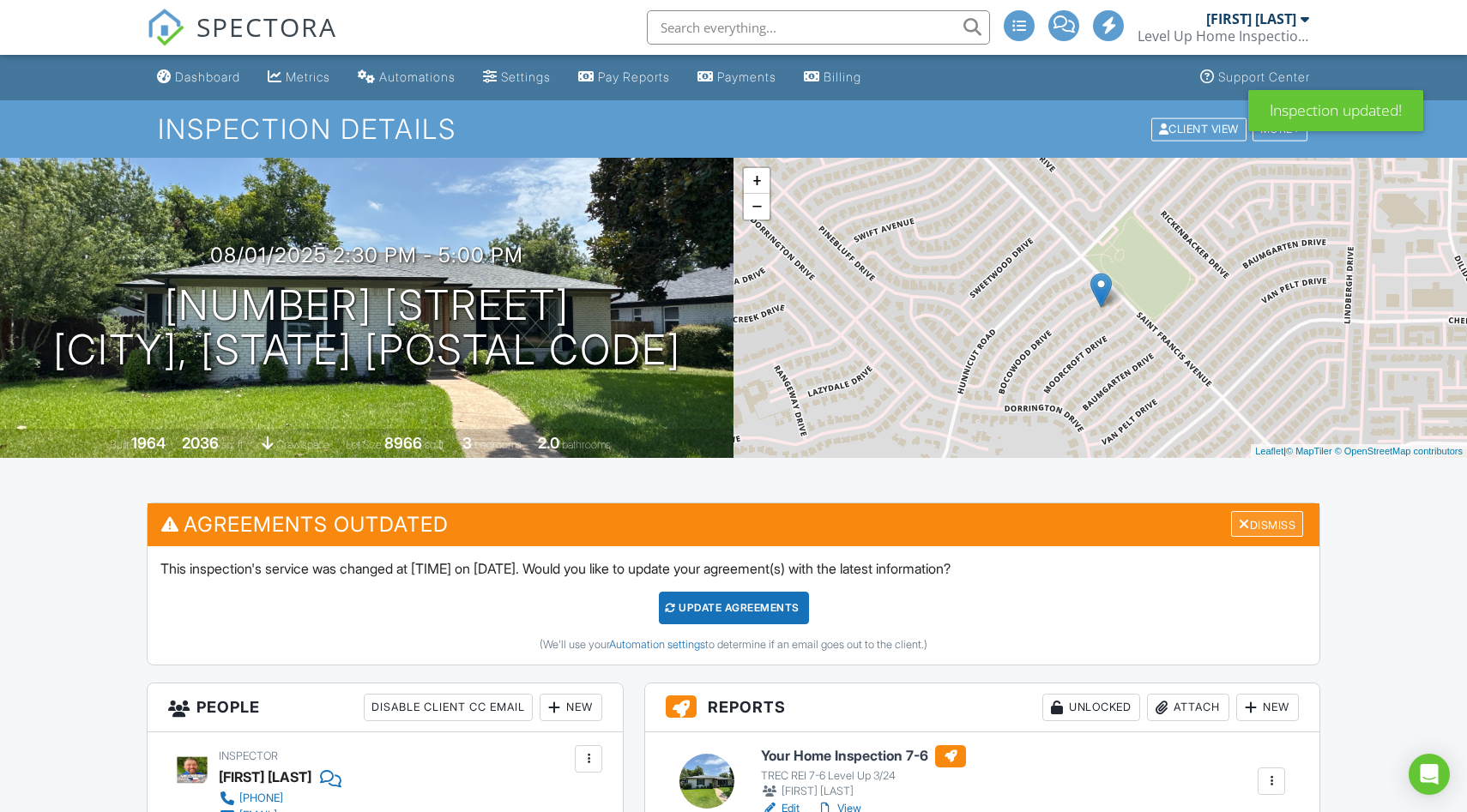 click on "Dismiss" at bounding box center [1267, 524] 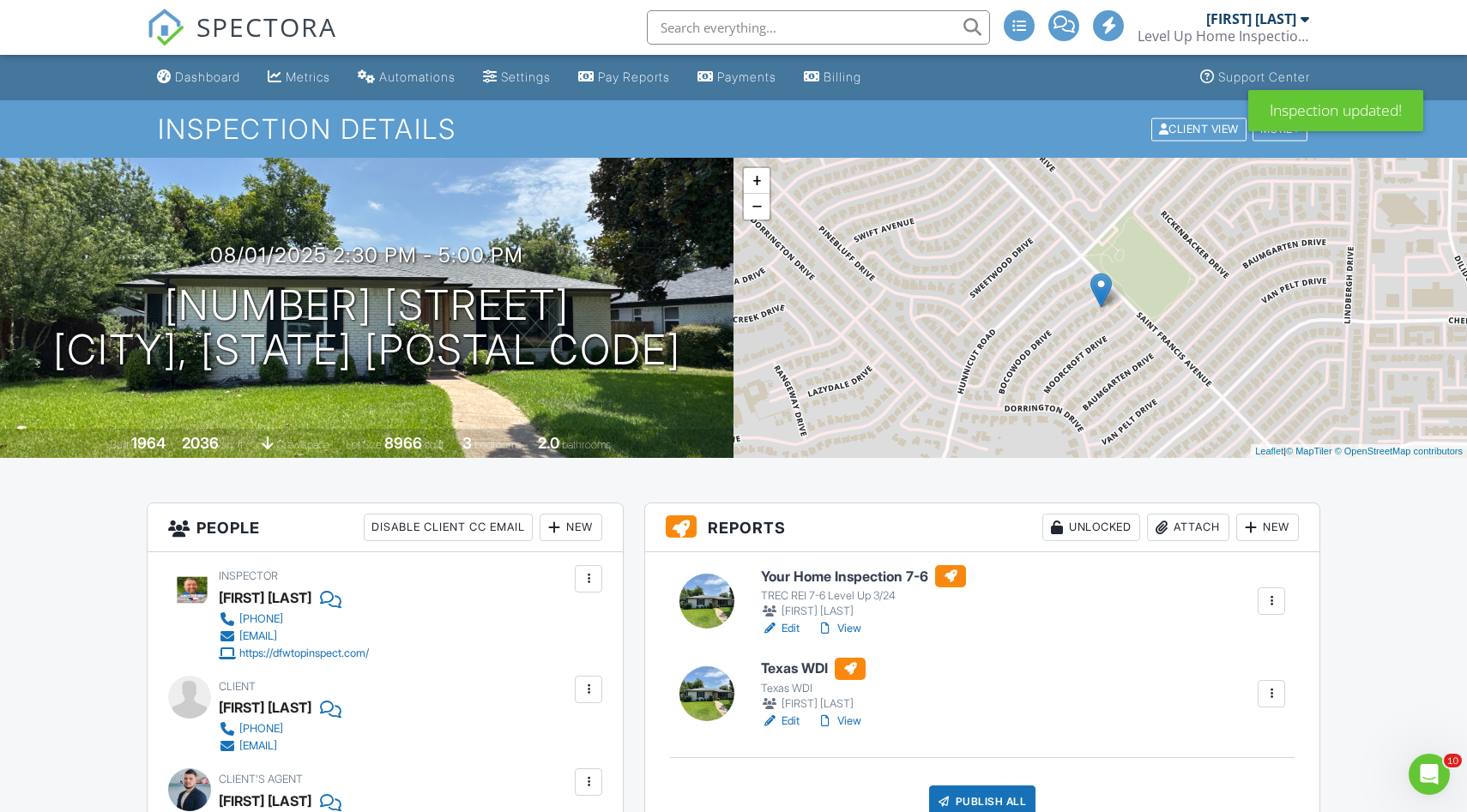 scroll, scrollTop: 0, scrollLeft: 0, axis: both 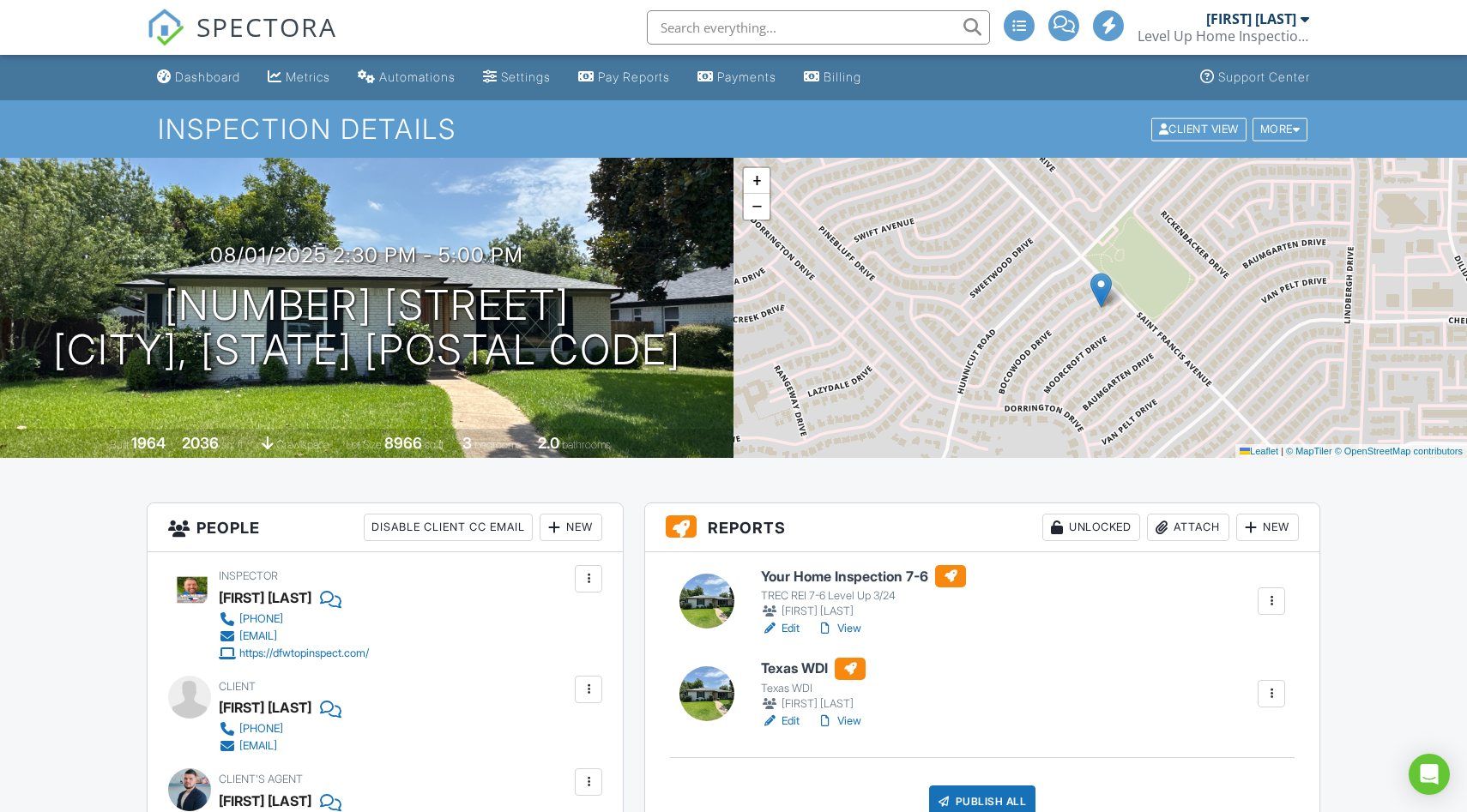 click on "View" at bounding box center (839, 629) 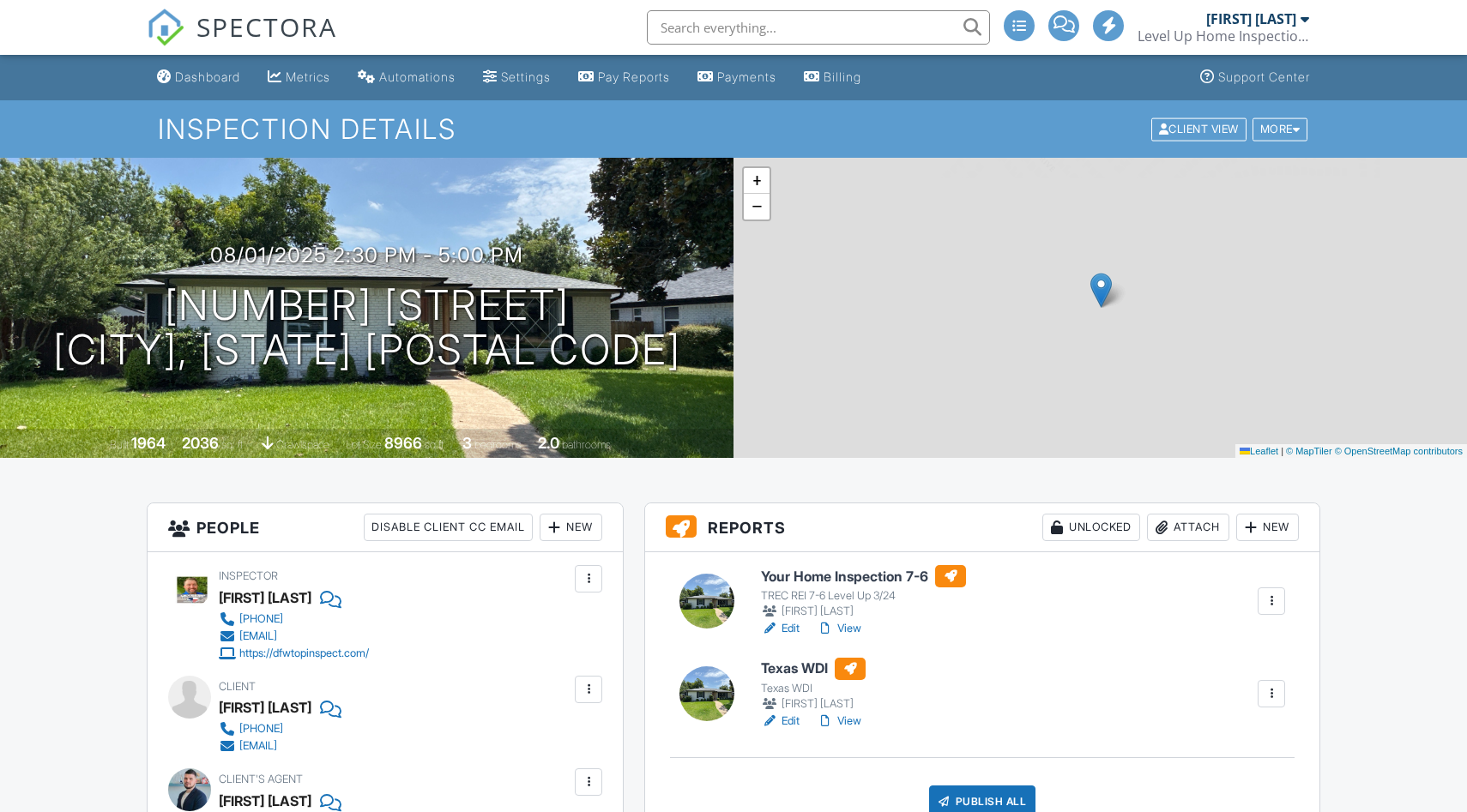 scroll, scrollTop: 0, scrollLeft: 0, axis: both 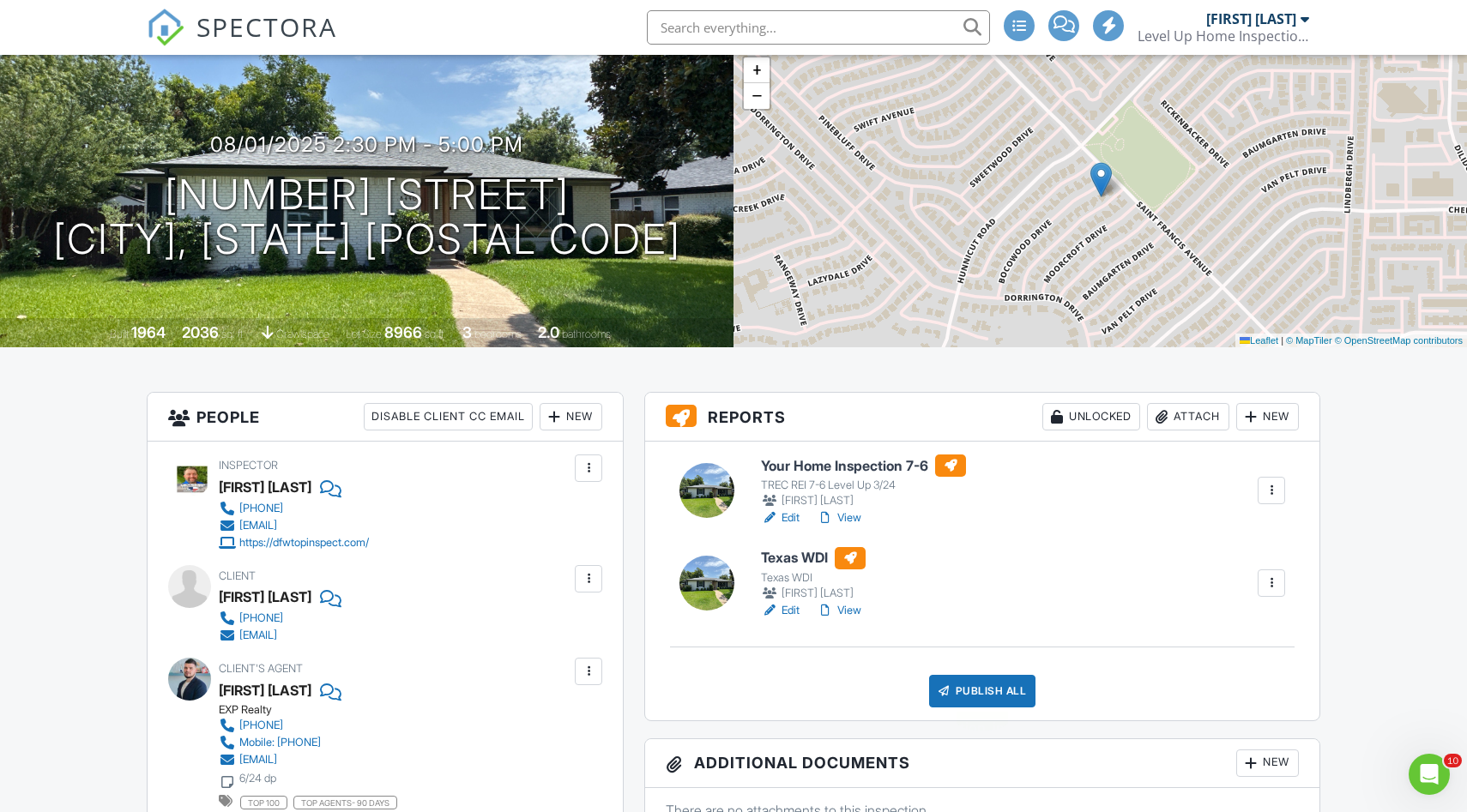 click on "Publish All" at bounding box center (982, 691) 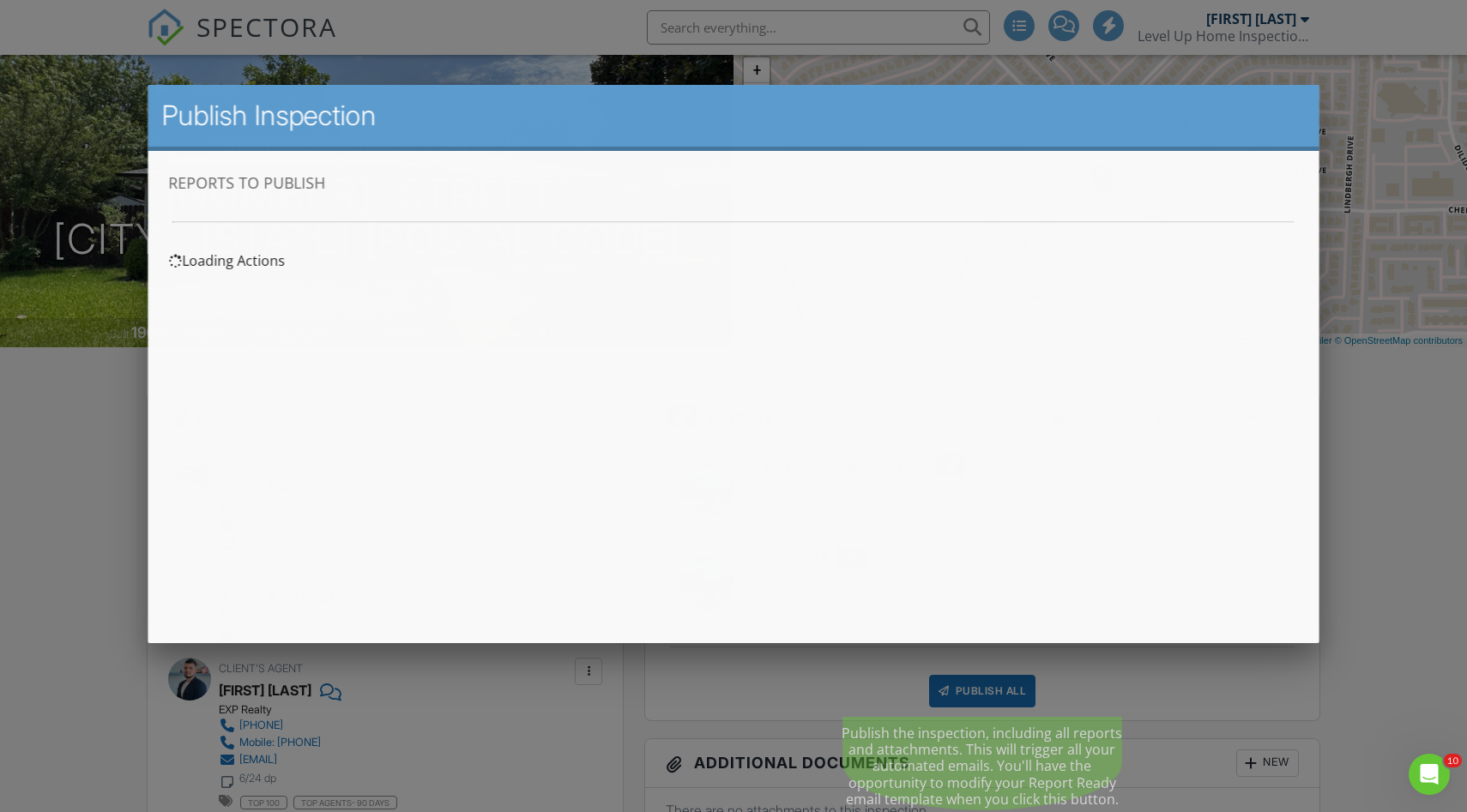 scroll, scrollTop: 0, scrollLeft: 0, axis: both 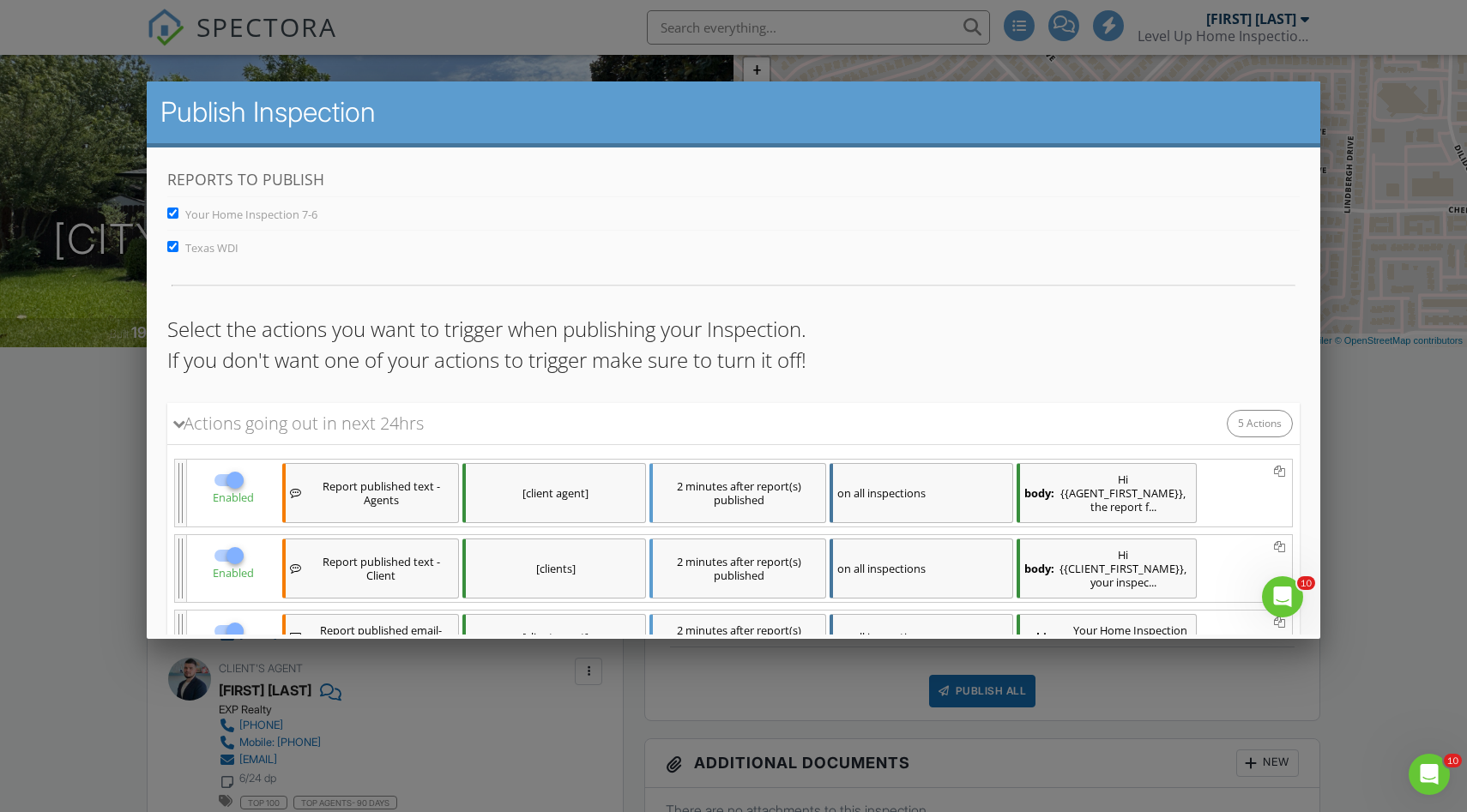 click on "Texas WDI" at bounding box center [202, 247] 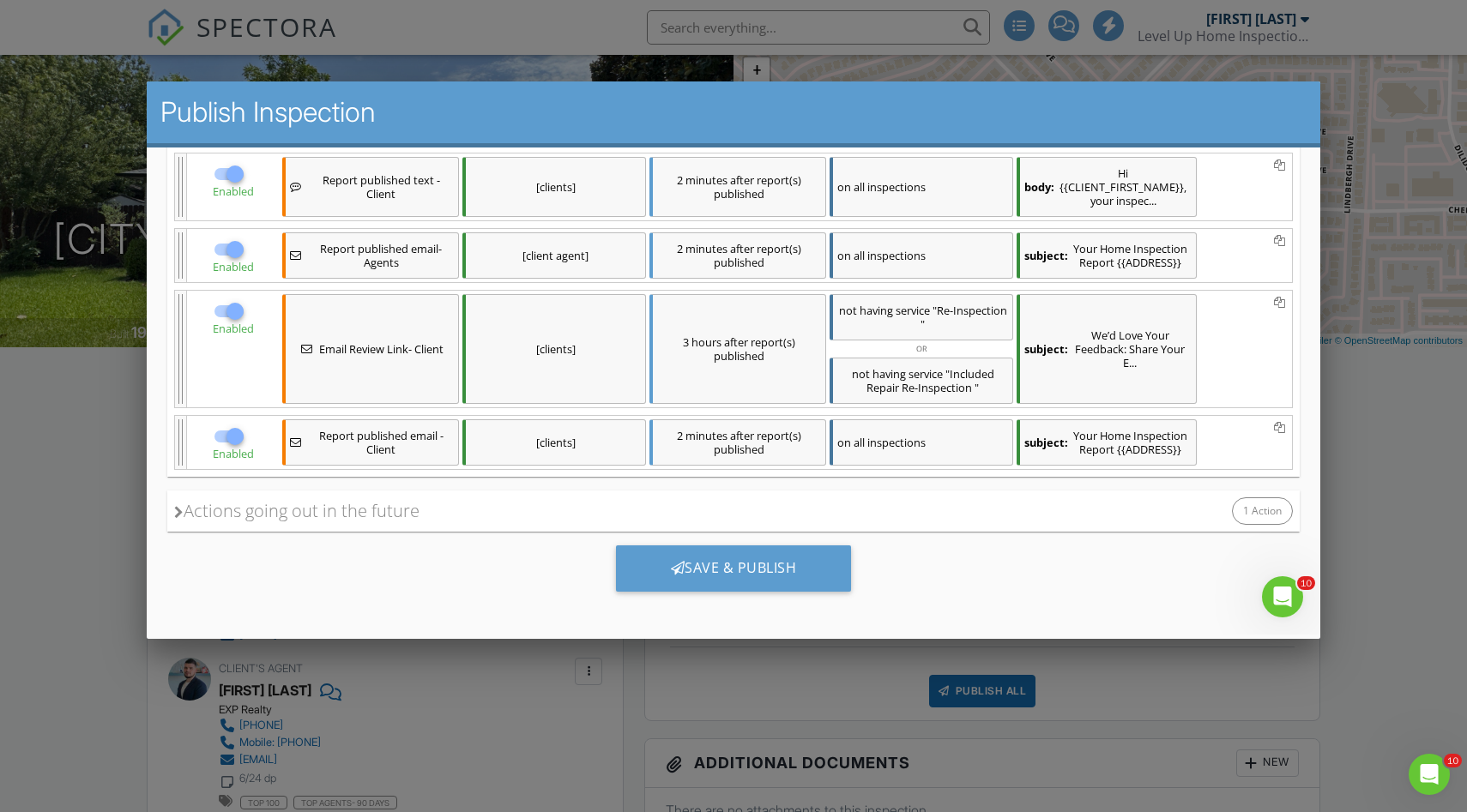 scroll, scrollTop: 386, scrollLeft: 0, axis: vertical 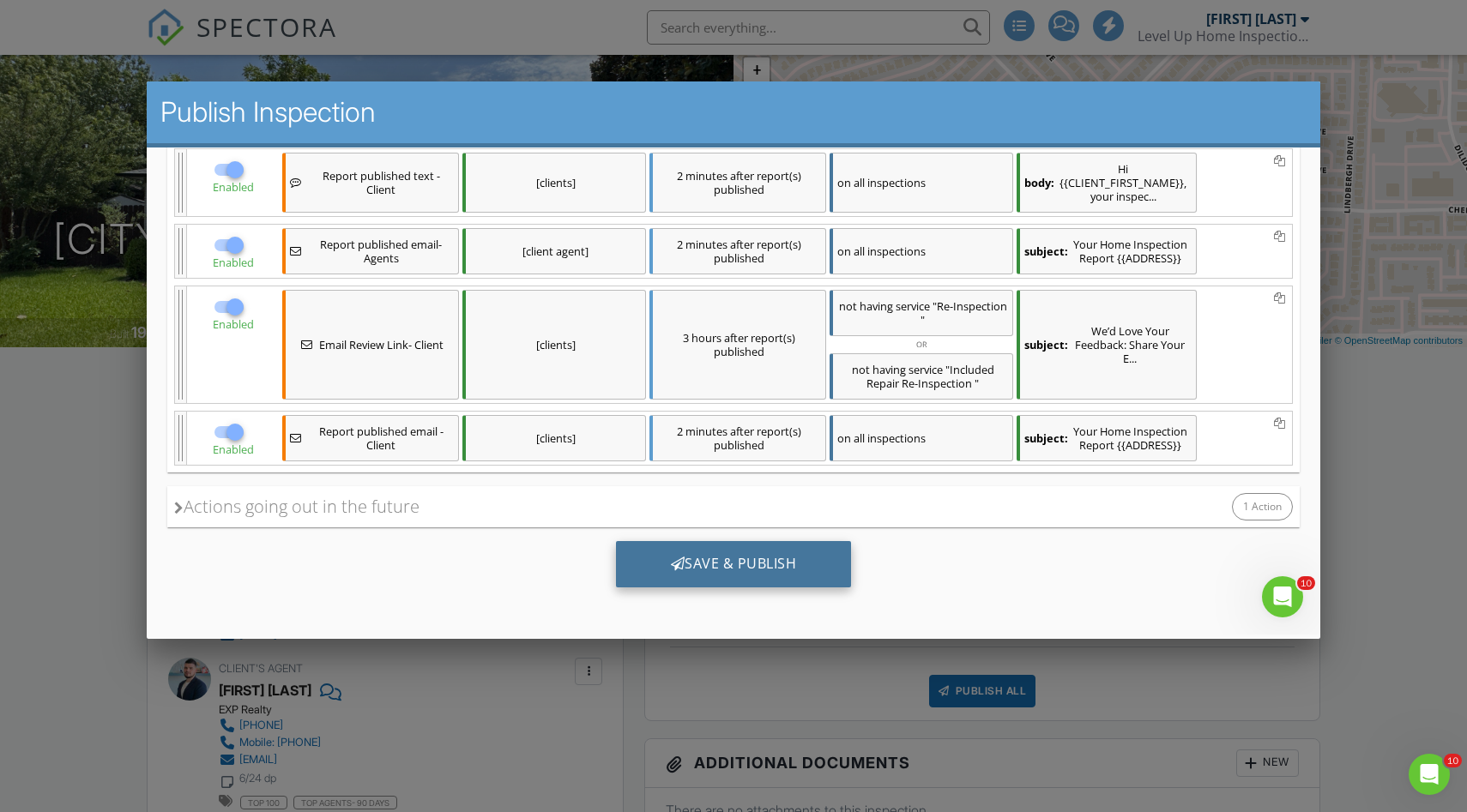 click on "Save & Publish" at bounding box center (734, 563) 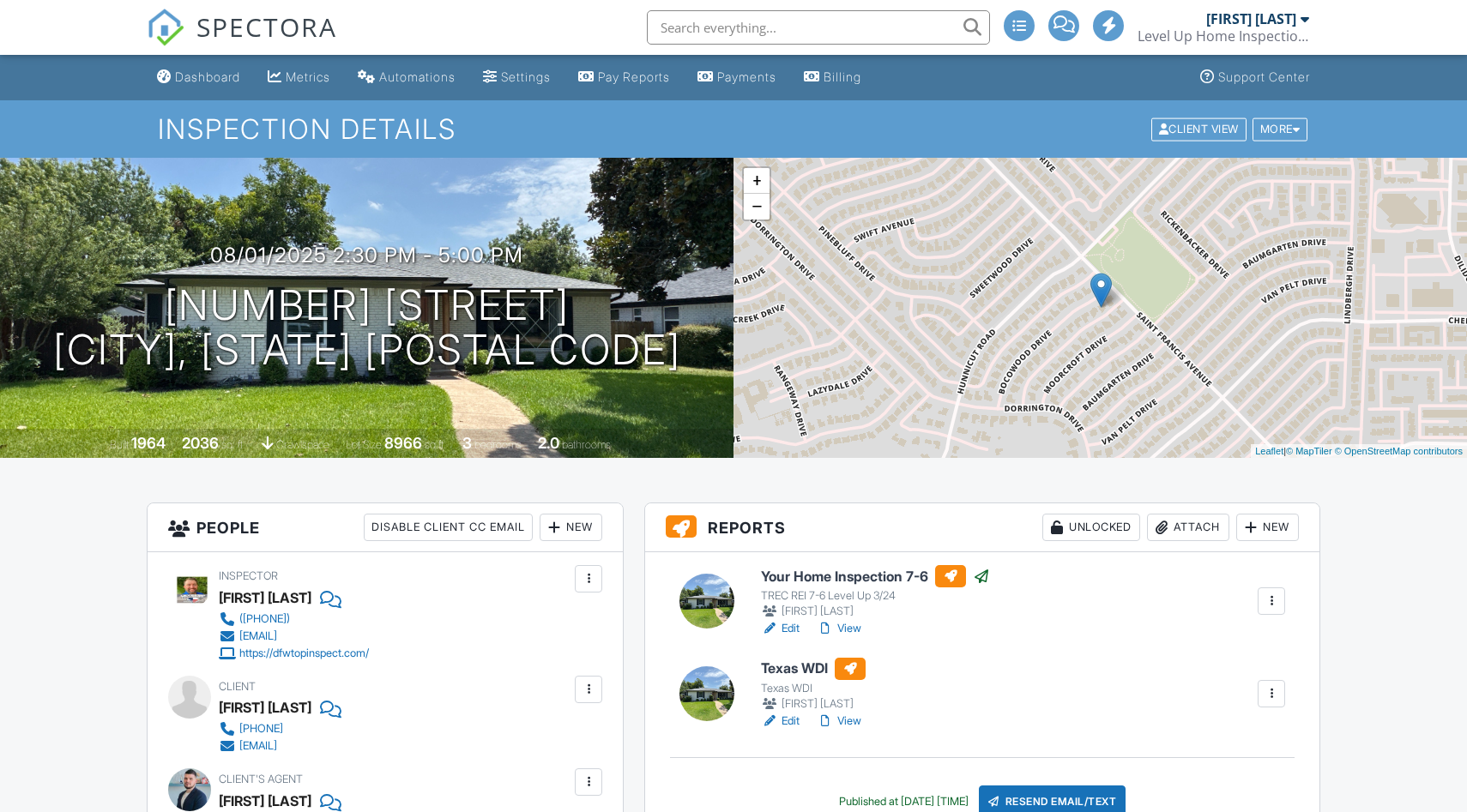 scroll, scrollTop: 0, scrollLeft: 0, axis: both 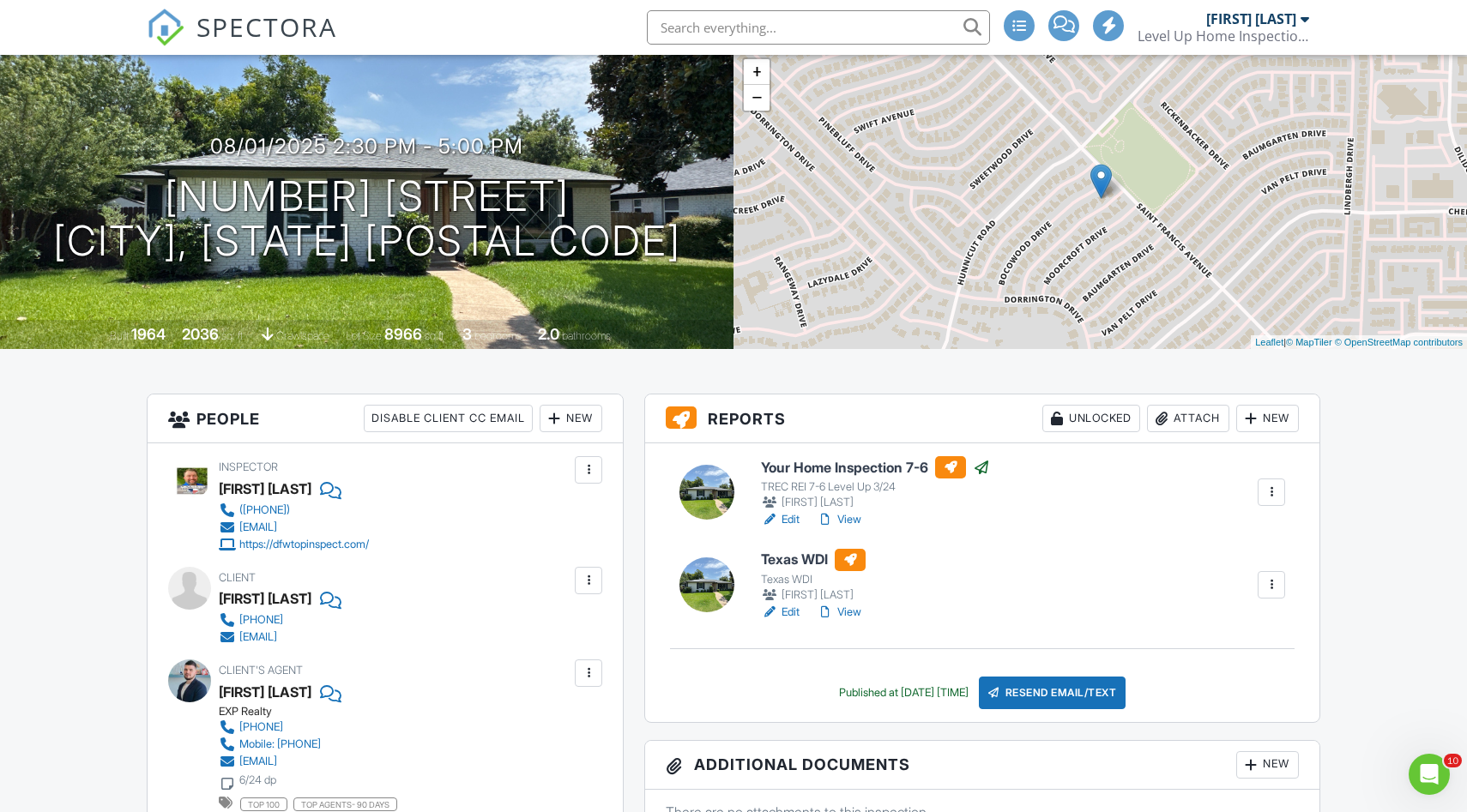 click at bounding box center [825, 520] 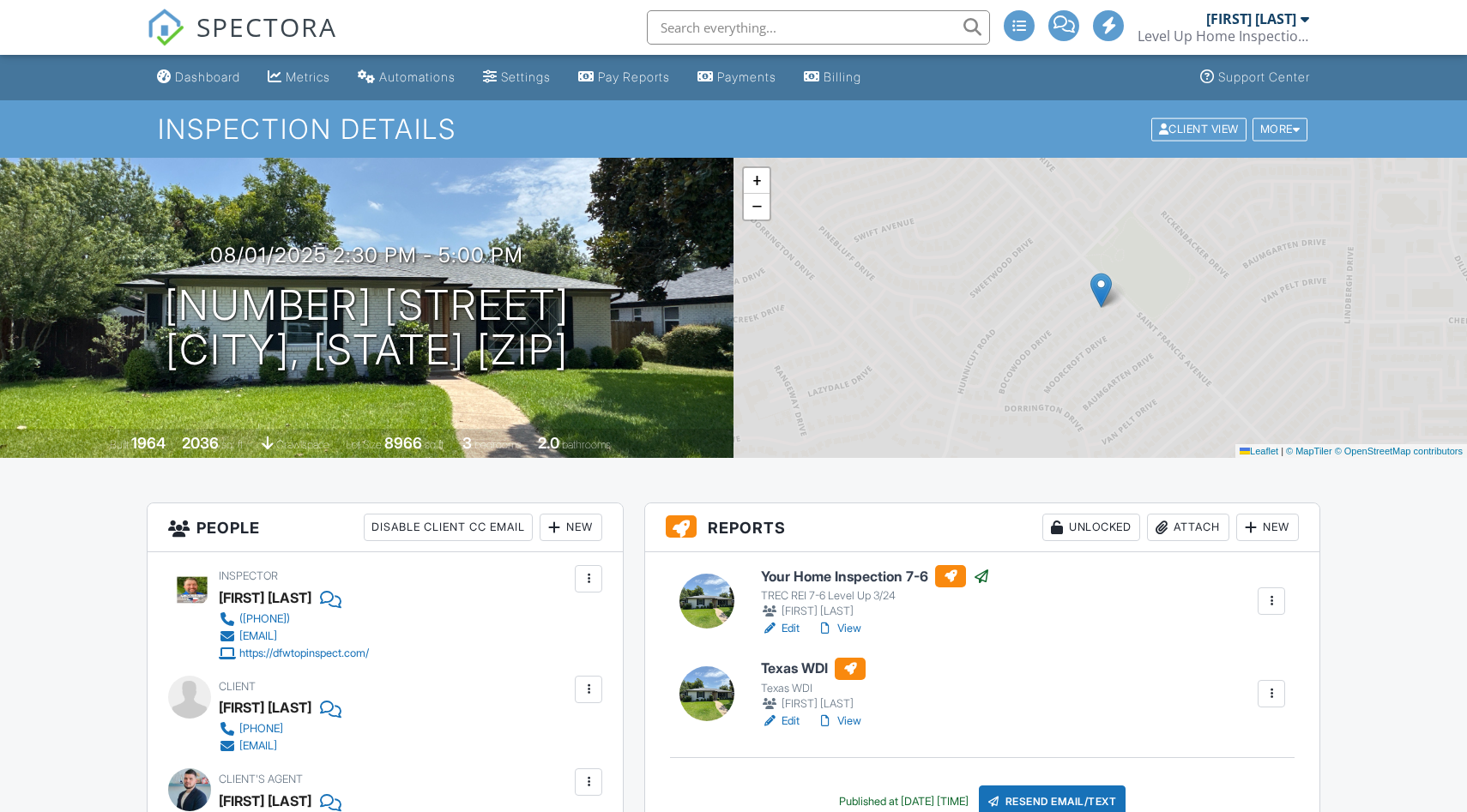 scroll, scrollTop: 565, scrollLeft: 0, axis: vertical 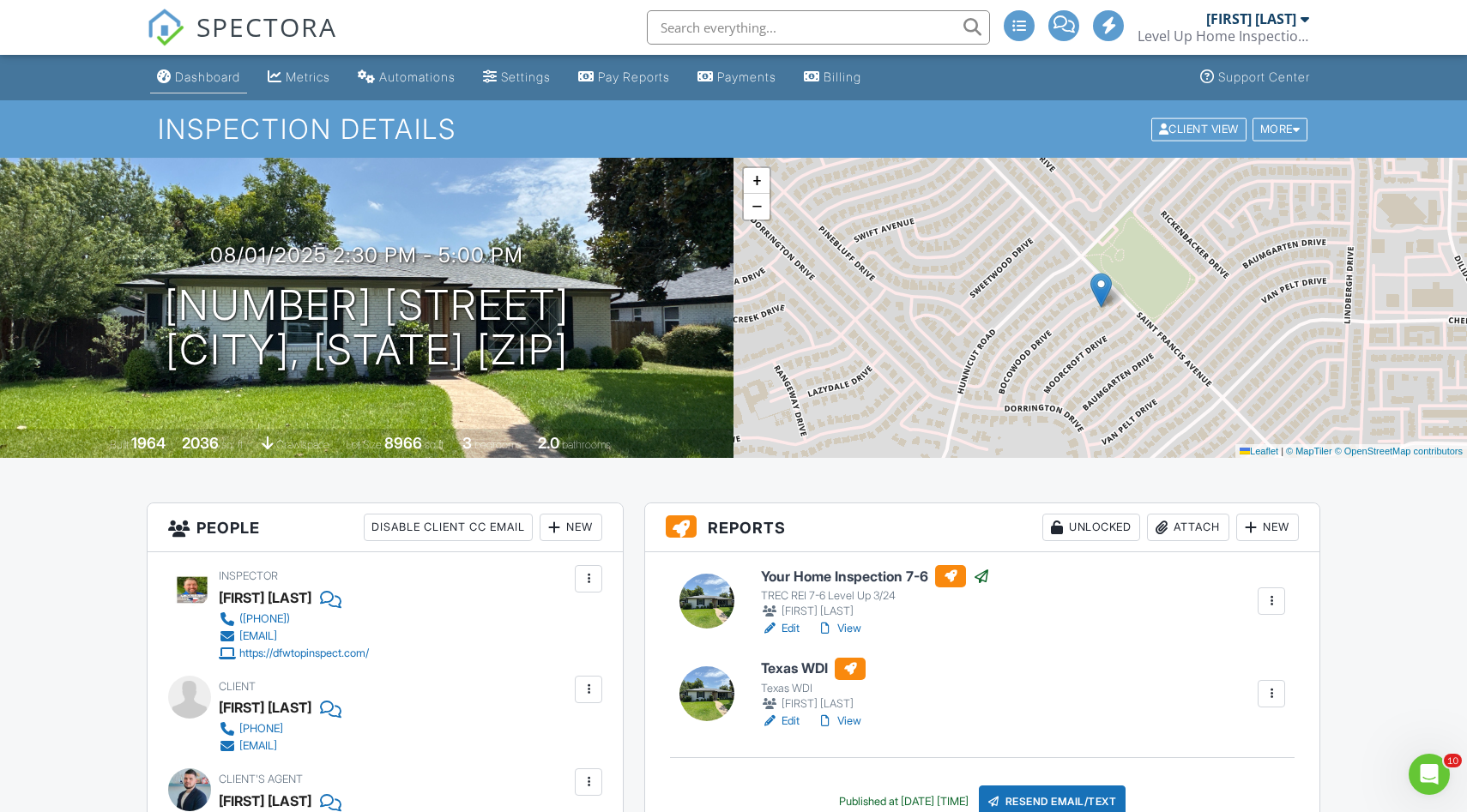 click on "Dashboard" at bounding box center [198, 77] 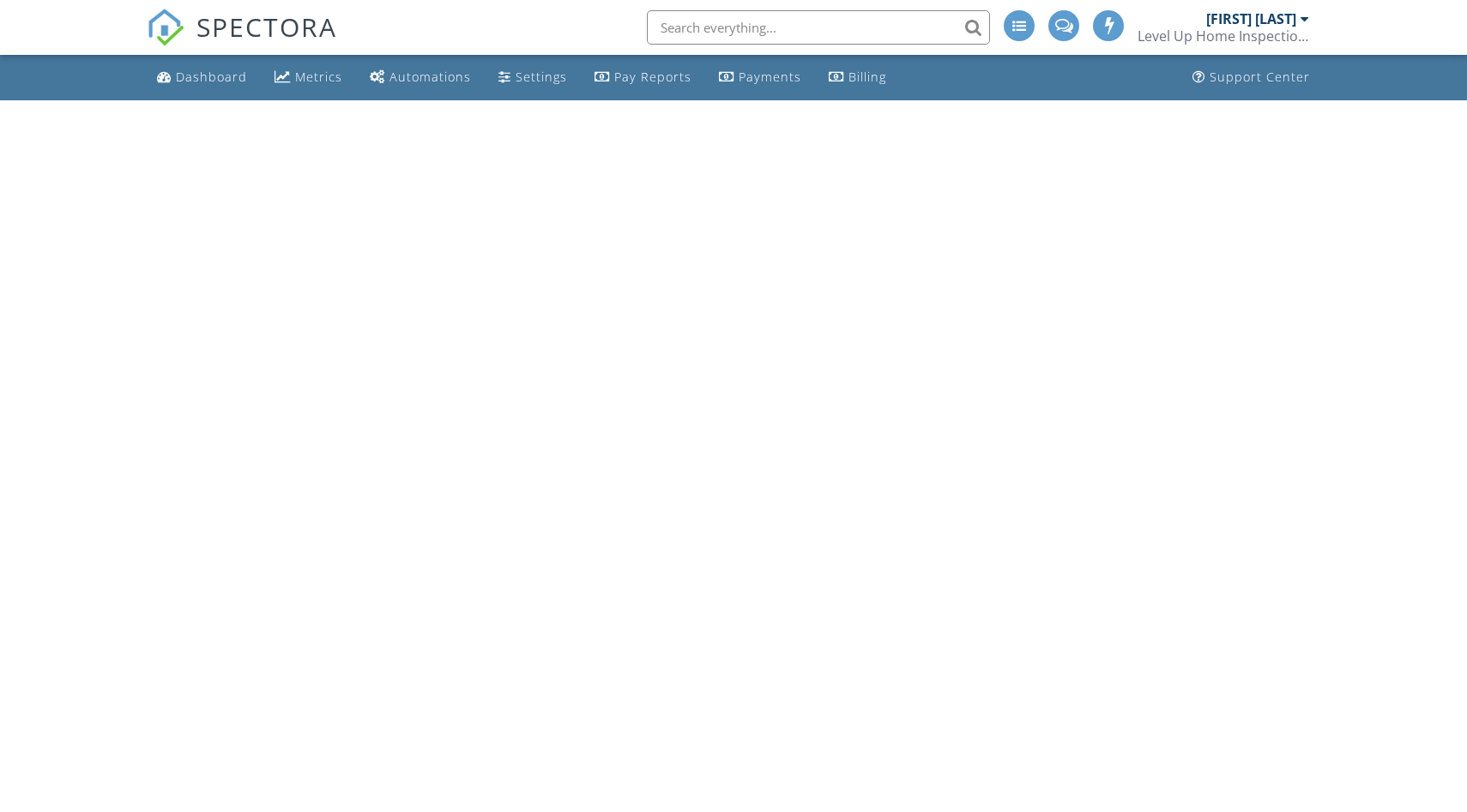 scroll, scrollTop: 0, scrollLeft: 0, axis: both 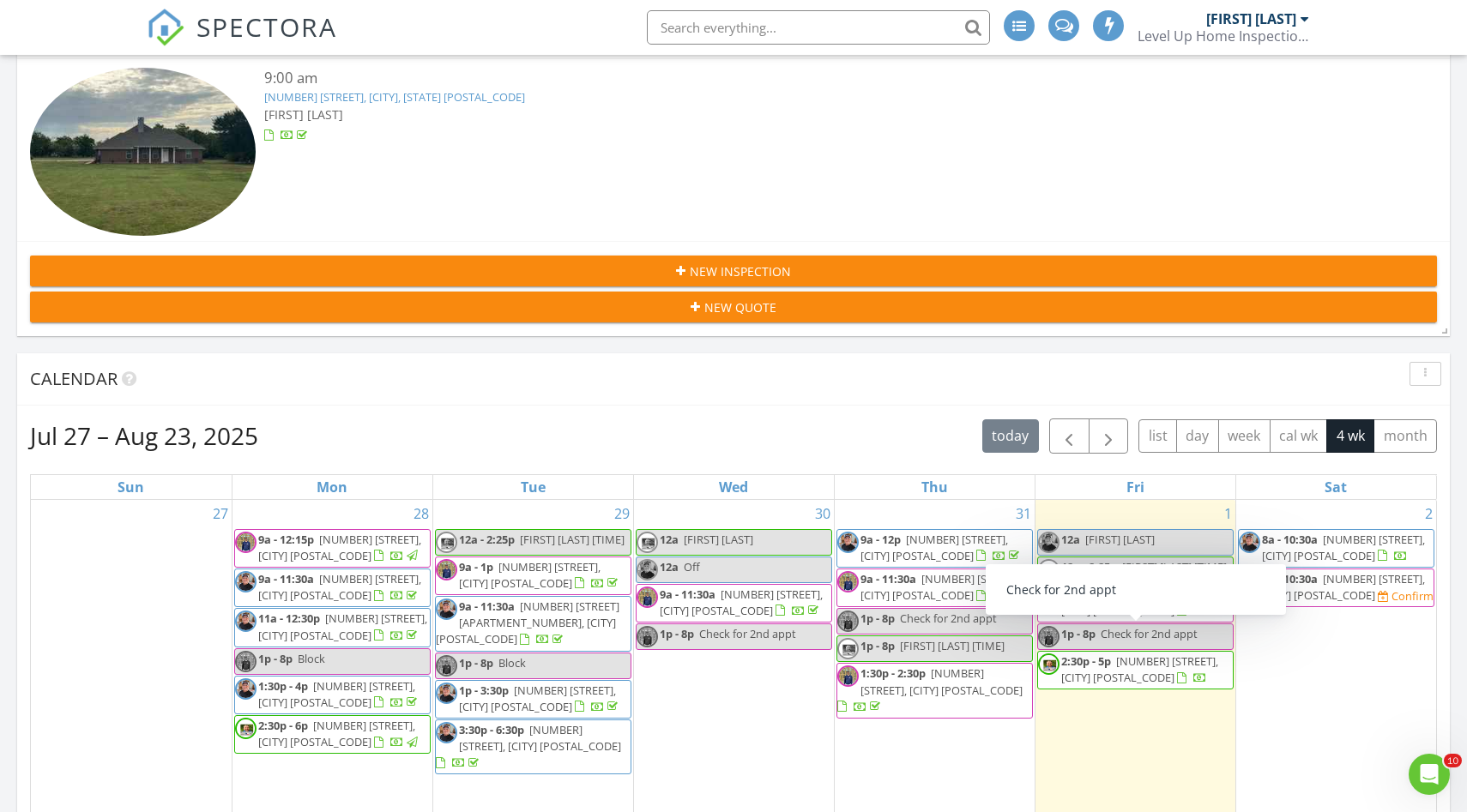 click on "[TIME] - [TIME]
[NUMBER] [STREET], [CITY] [POSTAL_CODE]" at bounding box center [1135, 670] 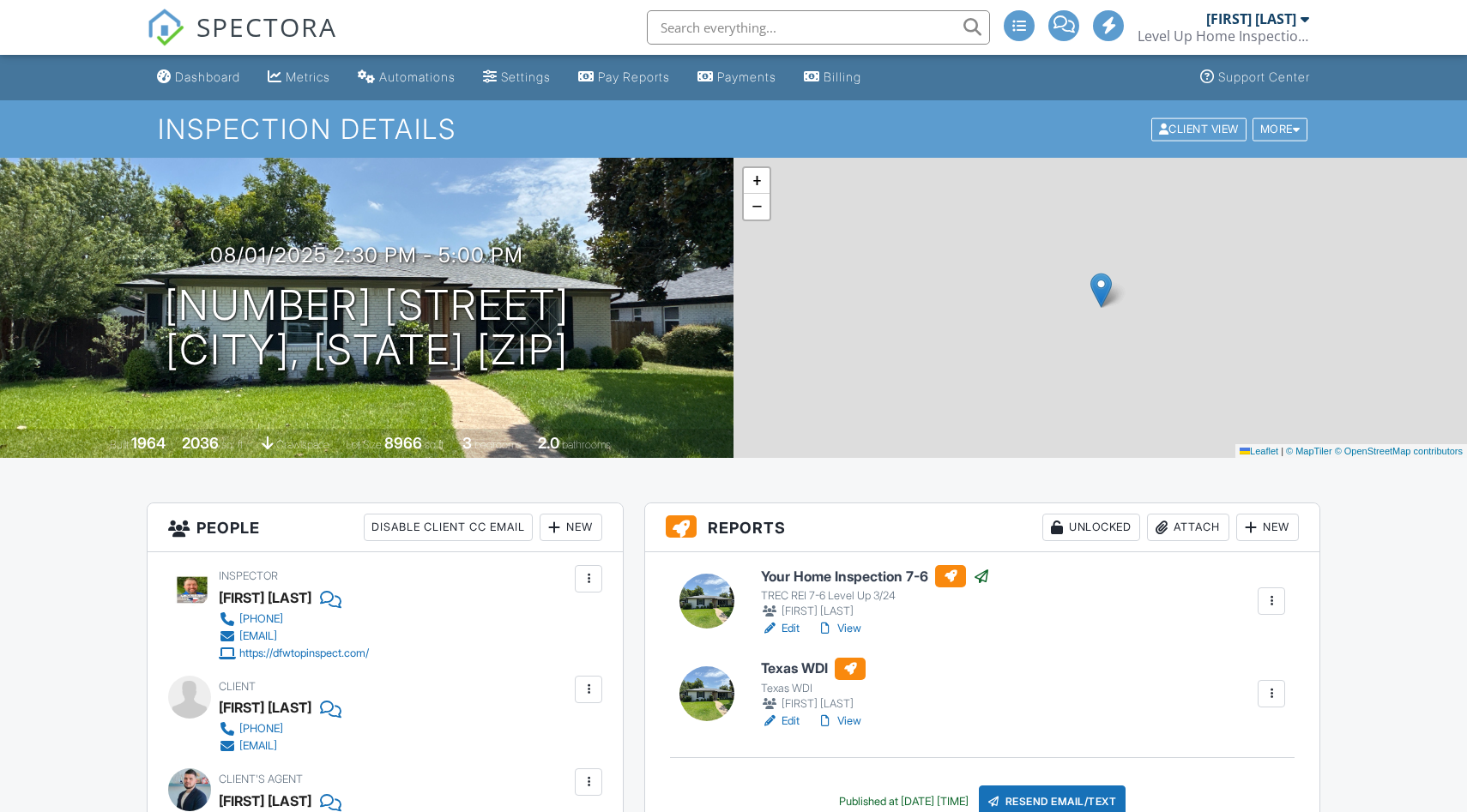 scroll, scrollTop: 0, scrollLeft: 0, axis: both 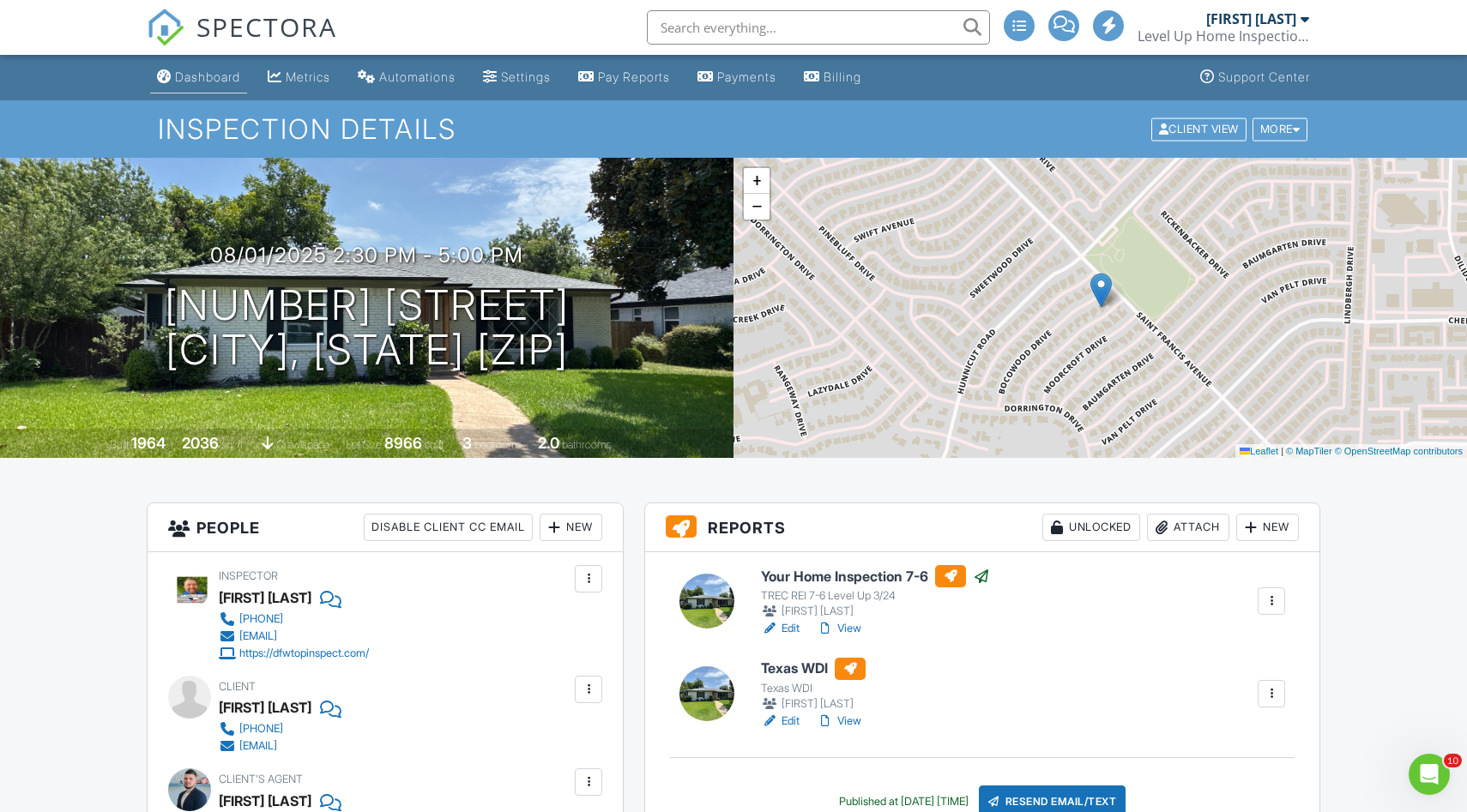 click on "Dashboard" at bounding box center (198, 77) 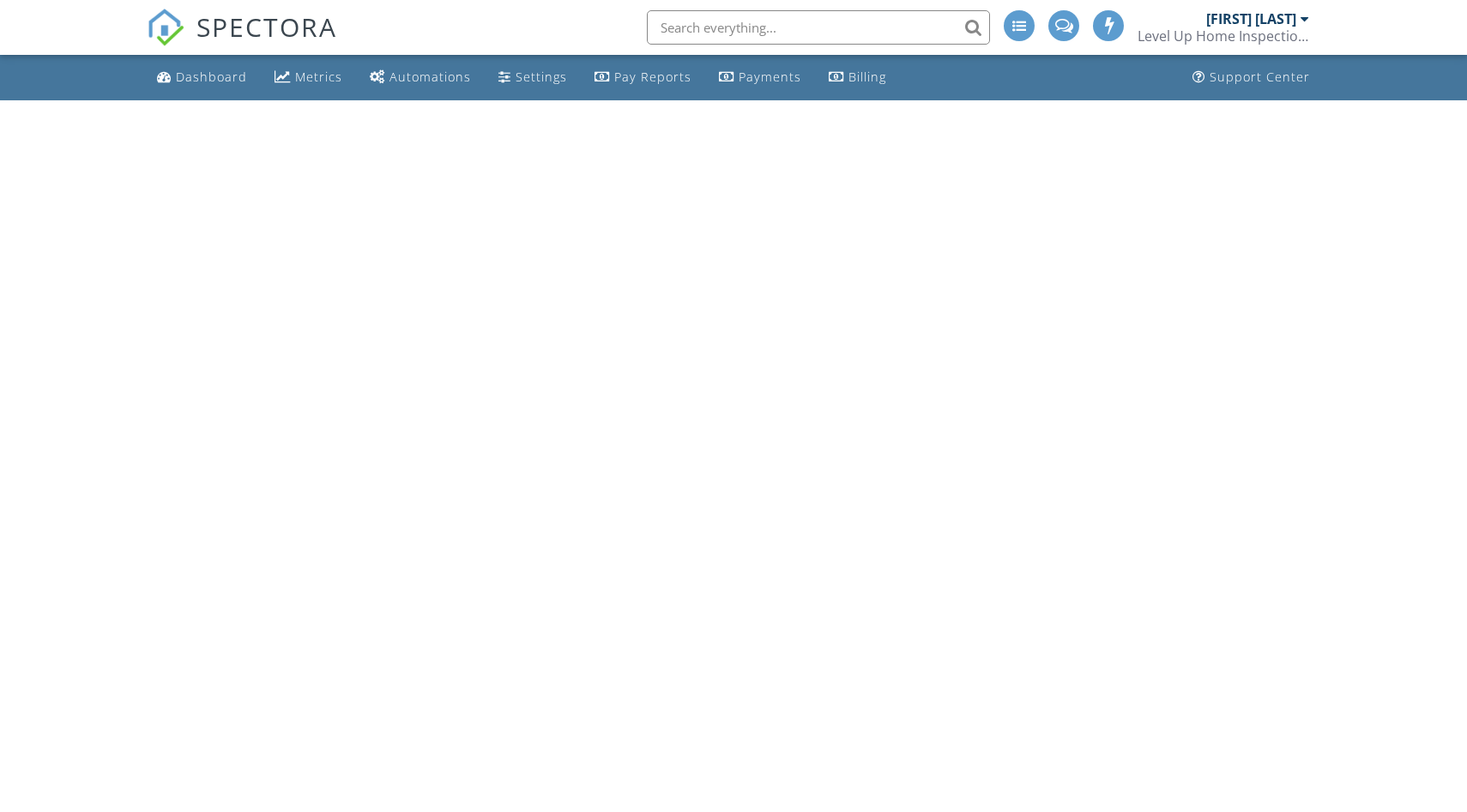 scroll, scrollTop: 0, scrollLeft: 0, axis: both 